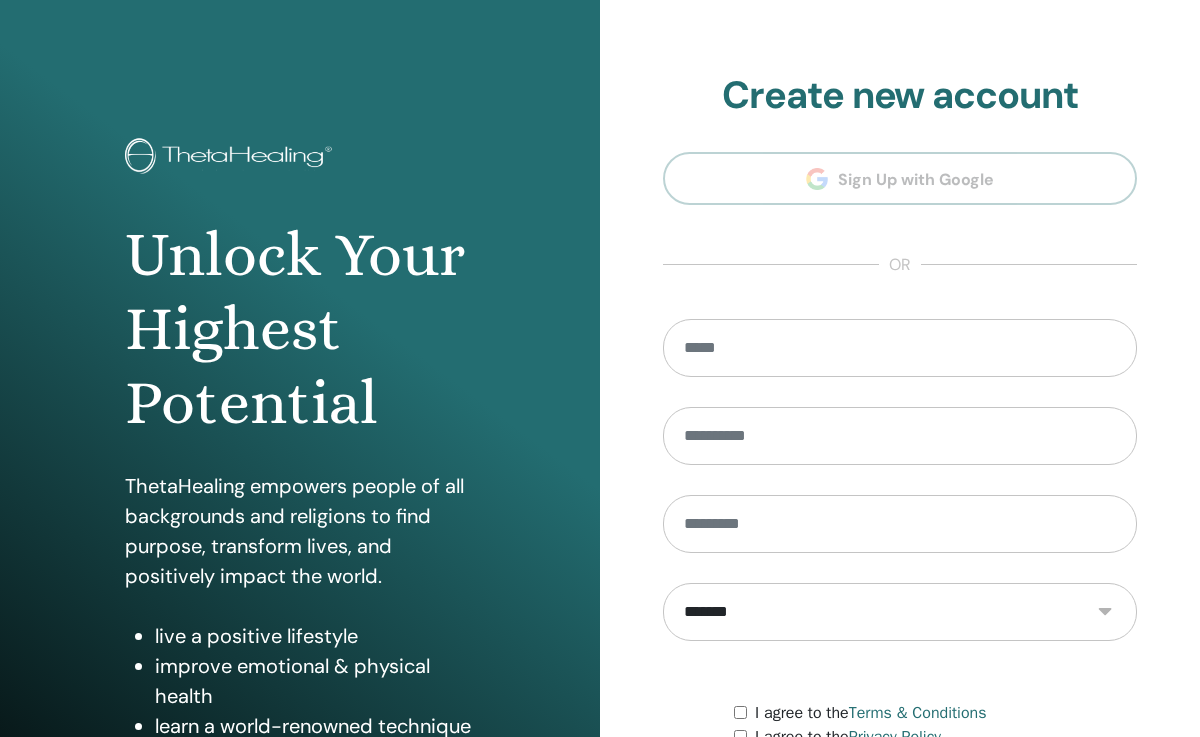 scroll, scrollTop: 0, scrollLeft: 0, axis: both 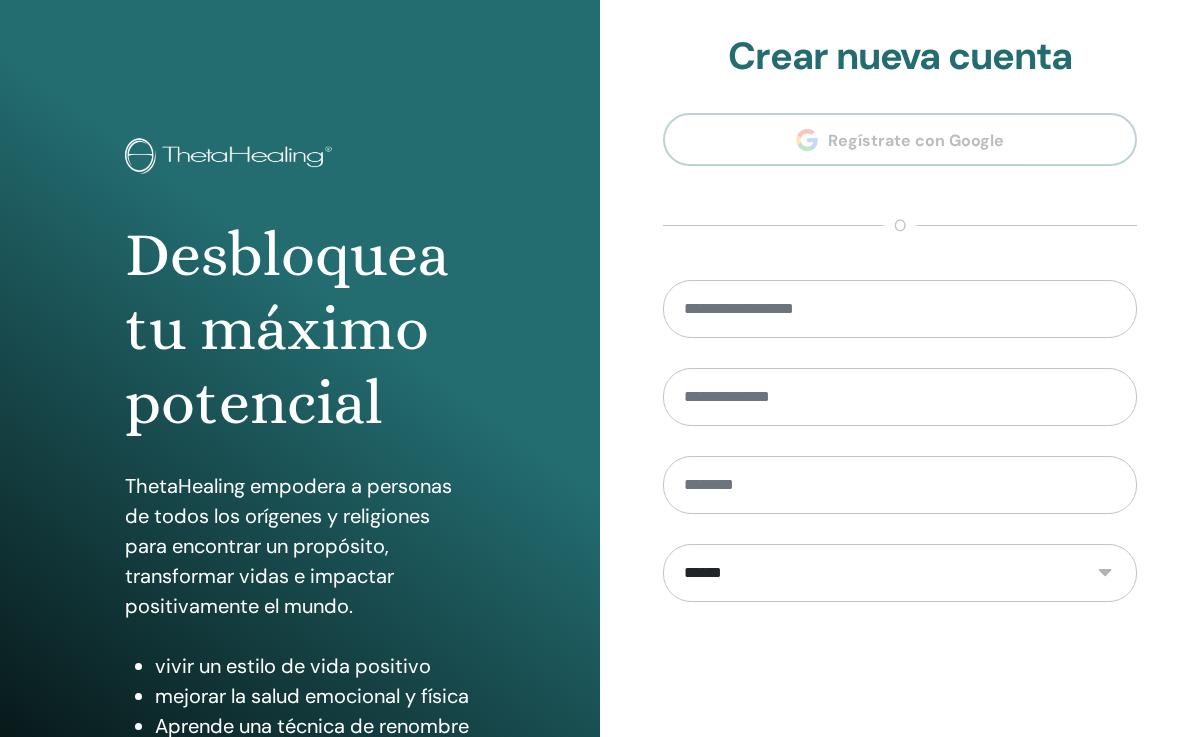 type on "**********" 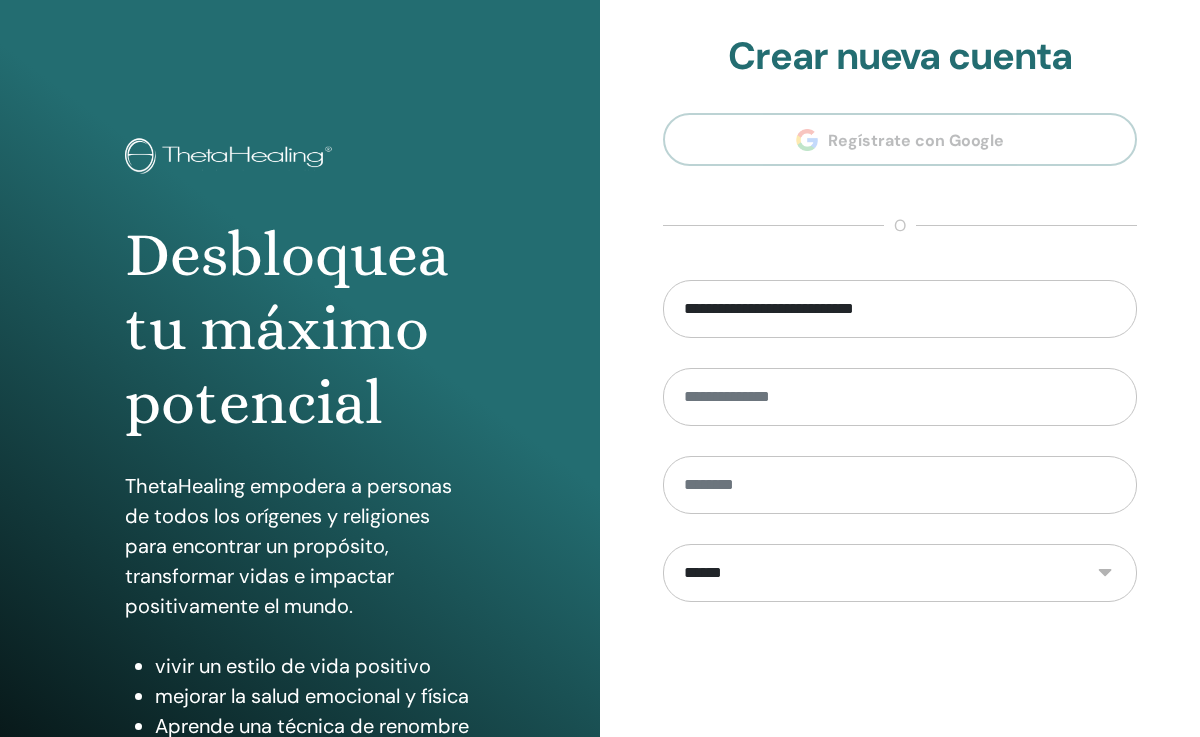 click at bounding box center (900, 671) 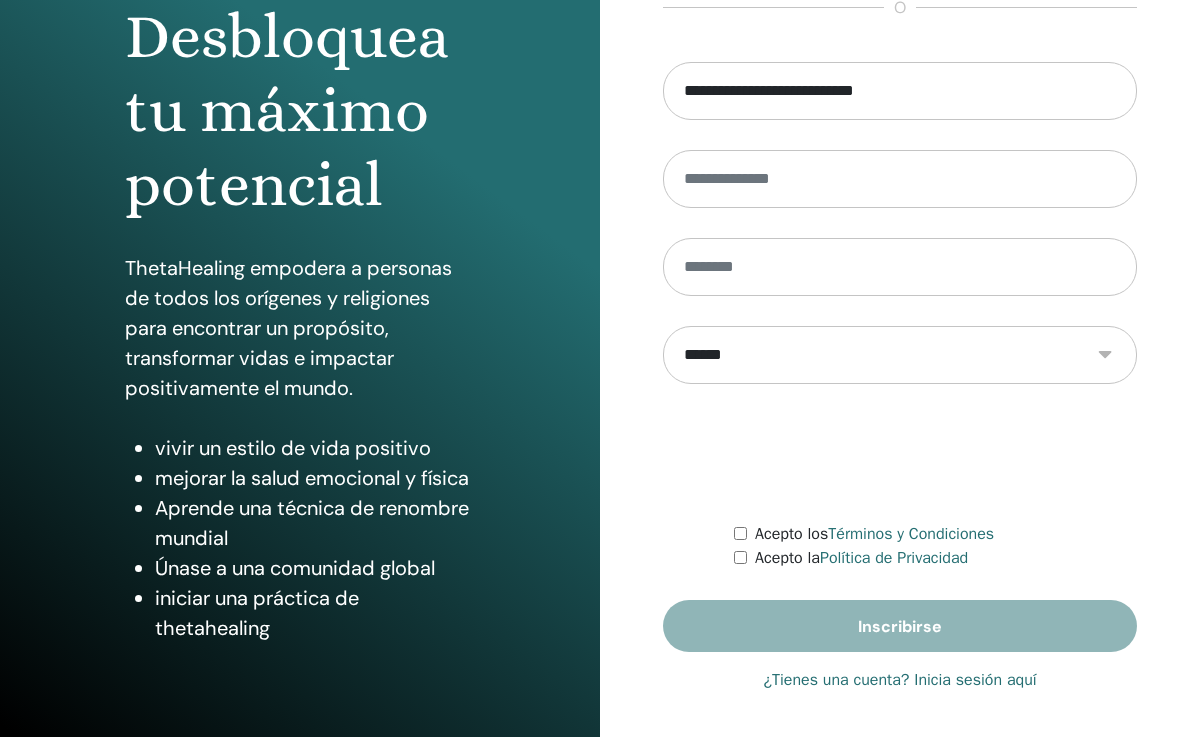 scroll, scrollTop: 223, scrollLeft: 0, axis: vertical 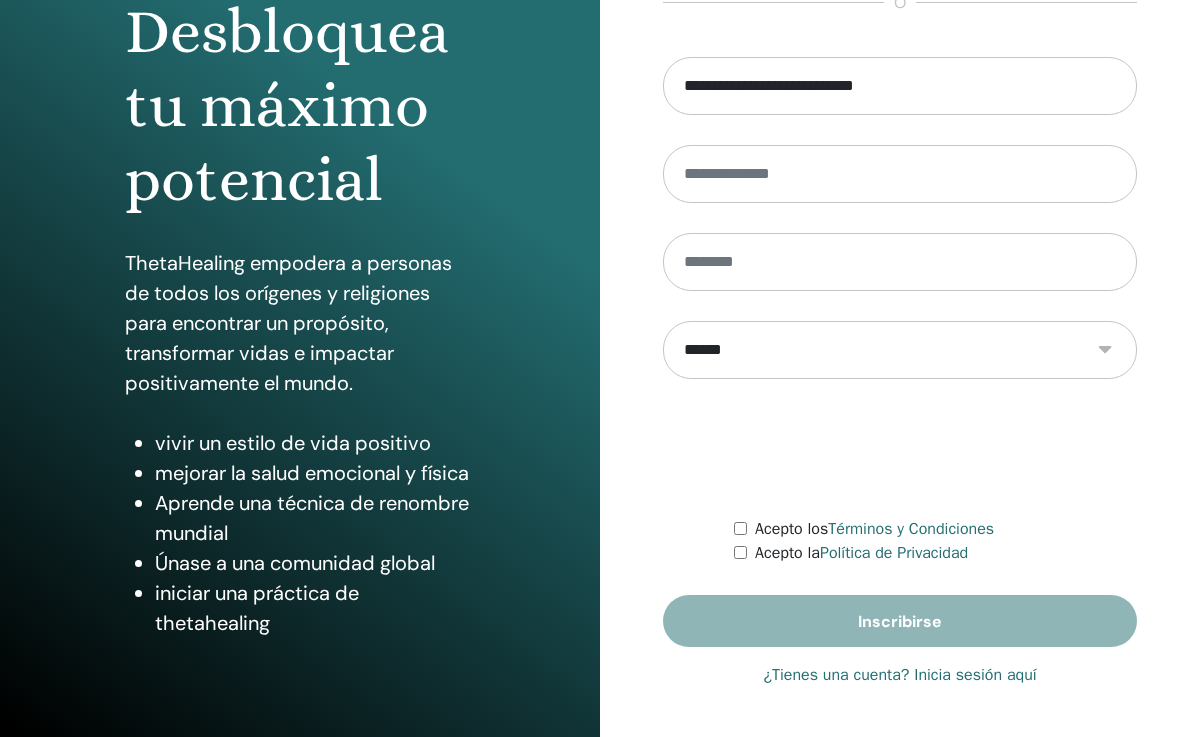 click on "¿Tienes una cuenta? Inicia sesión aquí" at bounding box center [899, 675] 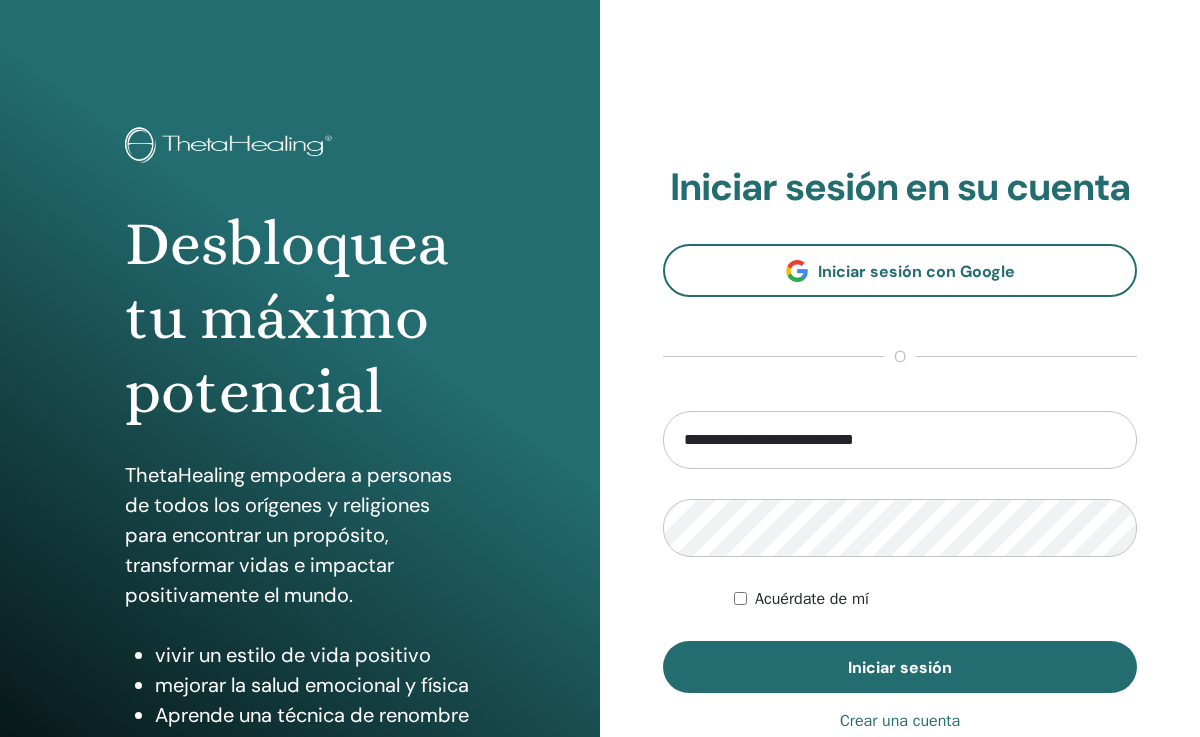 scroll, scrollTop: 0, scrollLeft: 0, axis: both 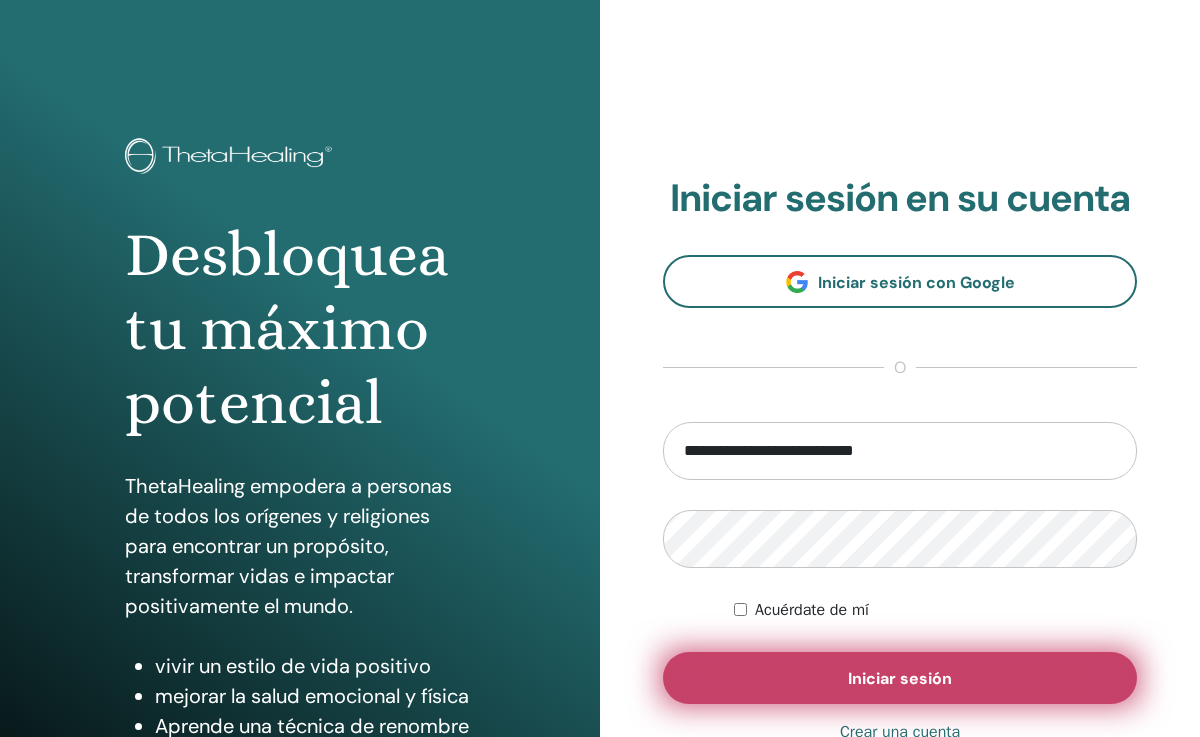 click on "Iniciar sesión" at bounding box center (900, 678) 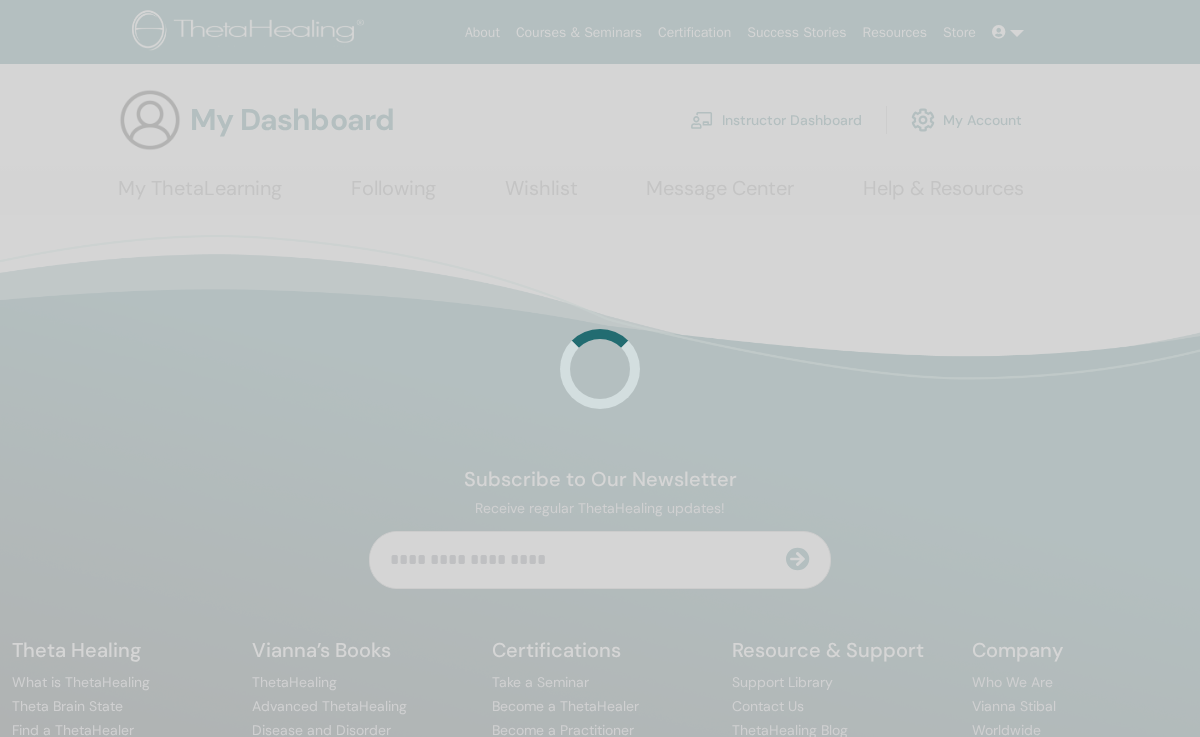 scroll, scrollTop: 0, scrollLeft: 0, axis: both 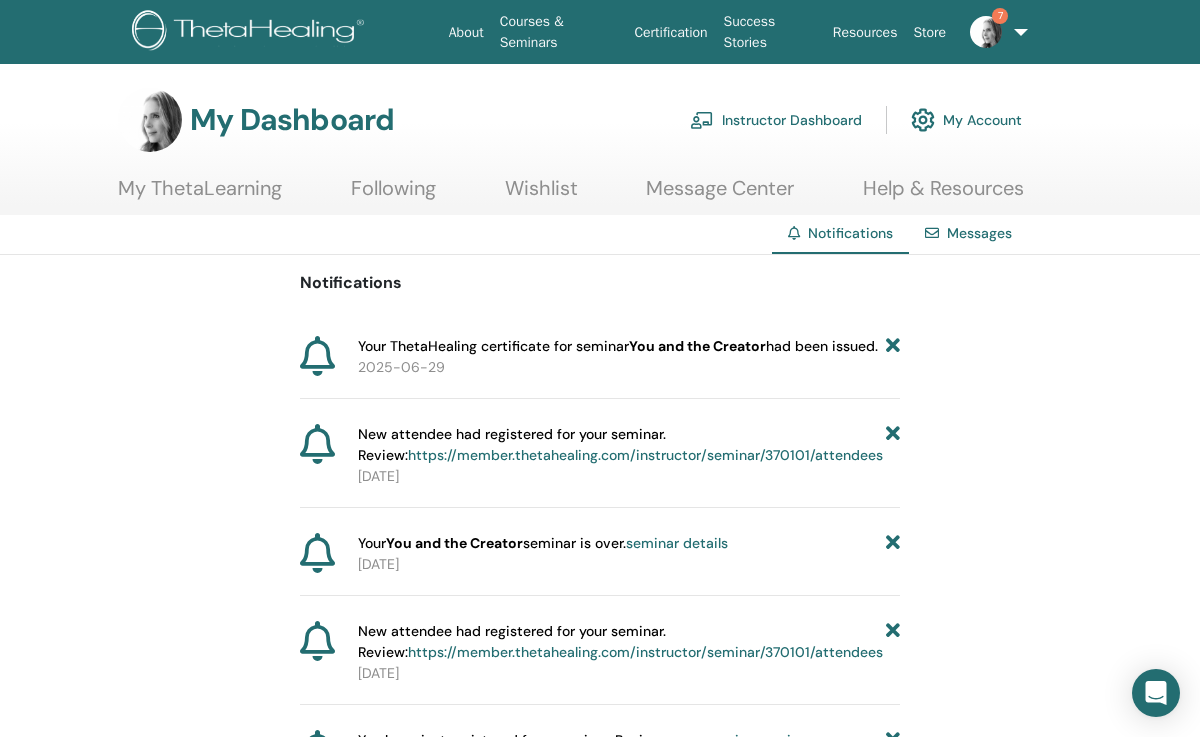 click on "Instructor Dashboard" at bounding box center (776, 120) 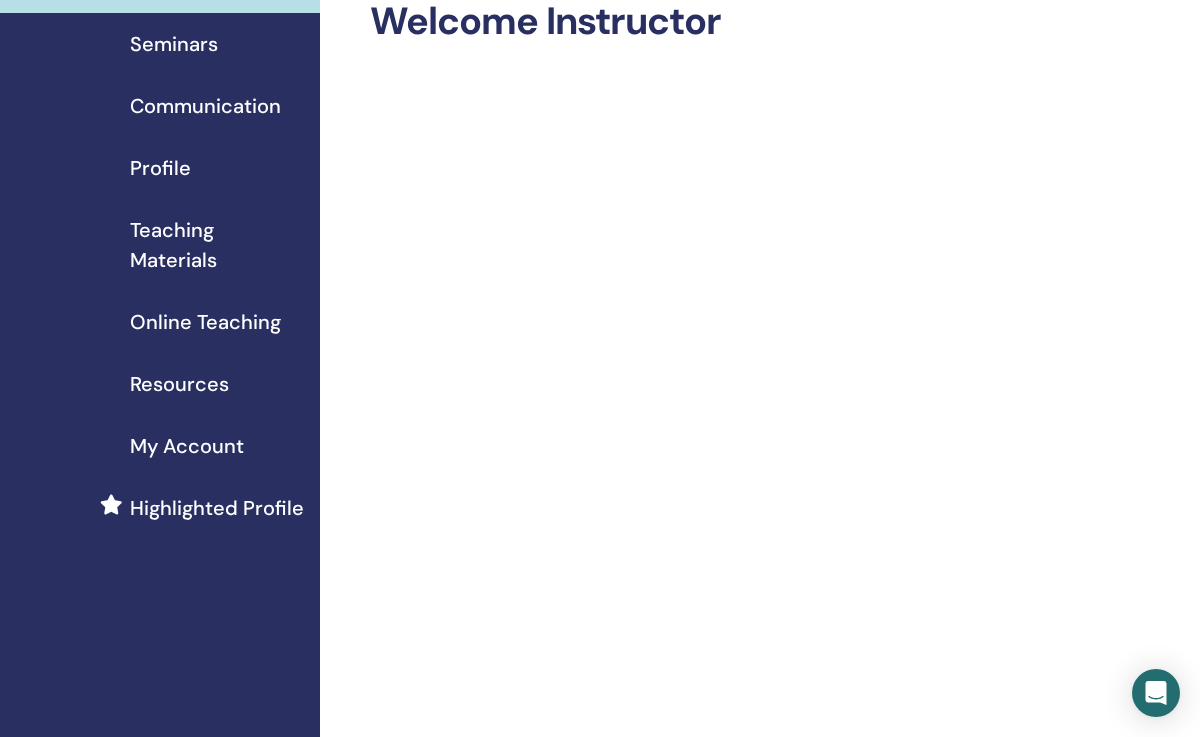 scroll, scrollTop: 0, scrollLeft: 0, axis: both 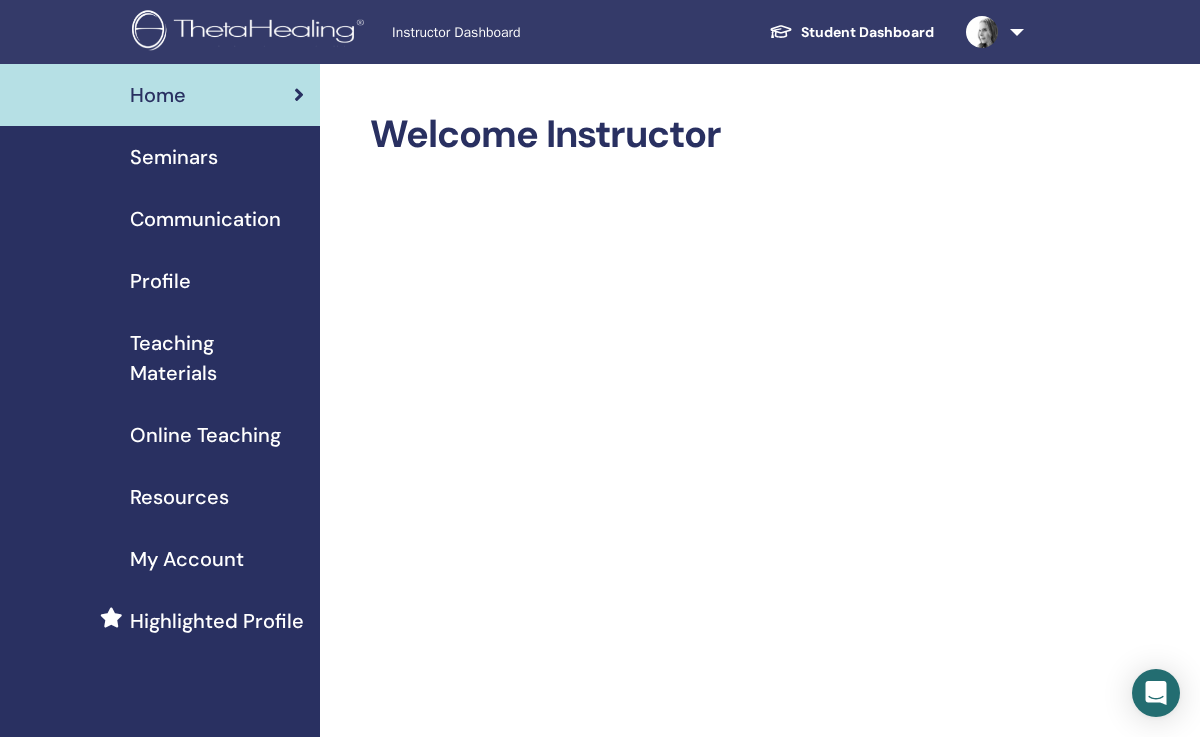 click on "Seminars" at bounding box center [174, 157] 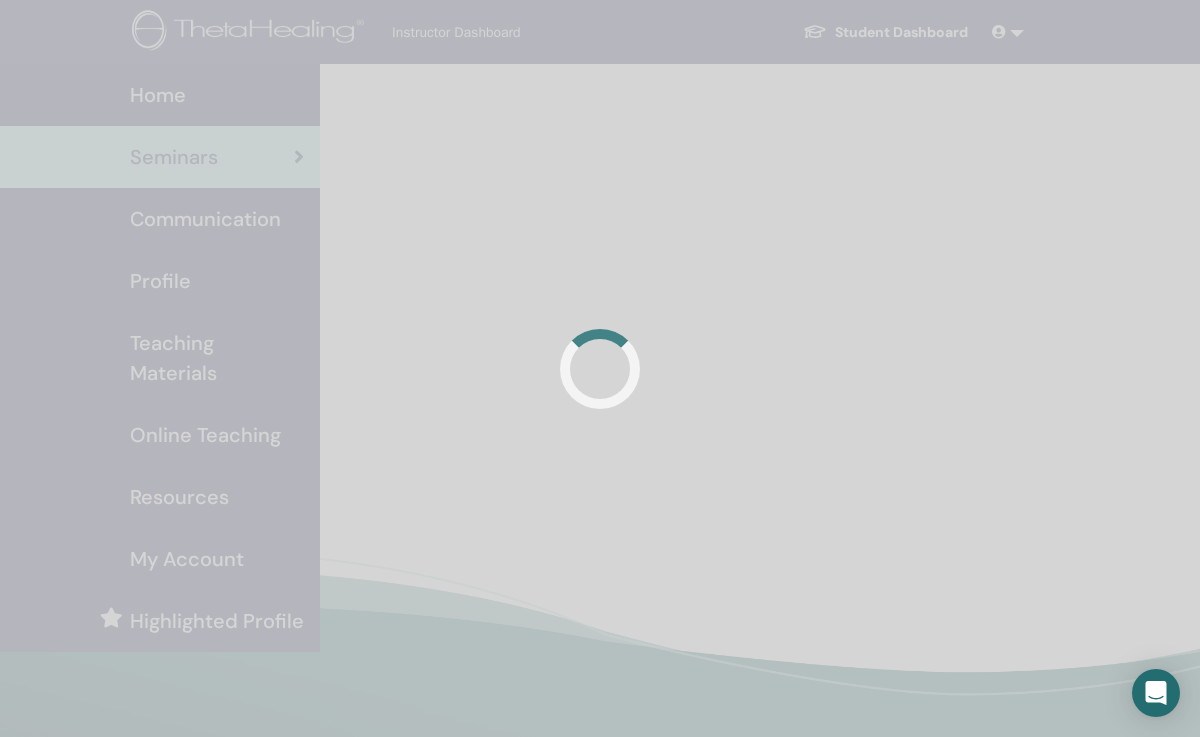 scroll, scrollTop: 0, scrollLeft: 0, axis: both 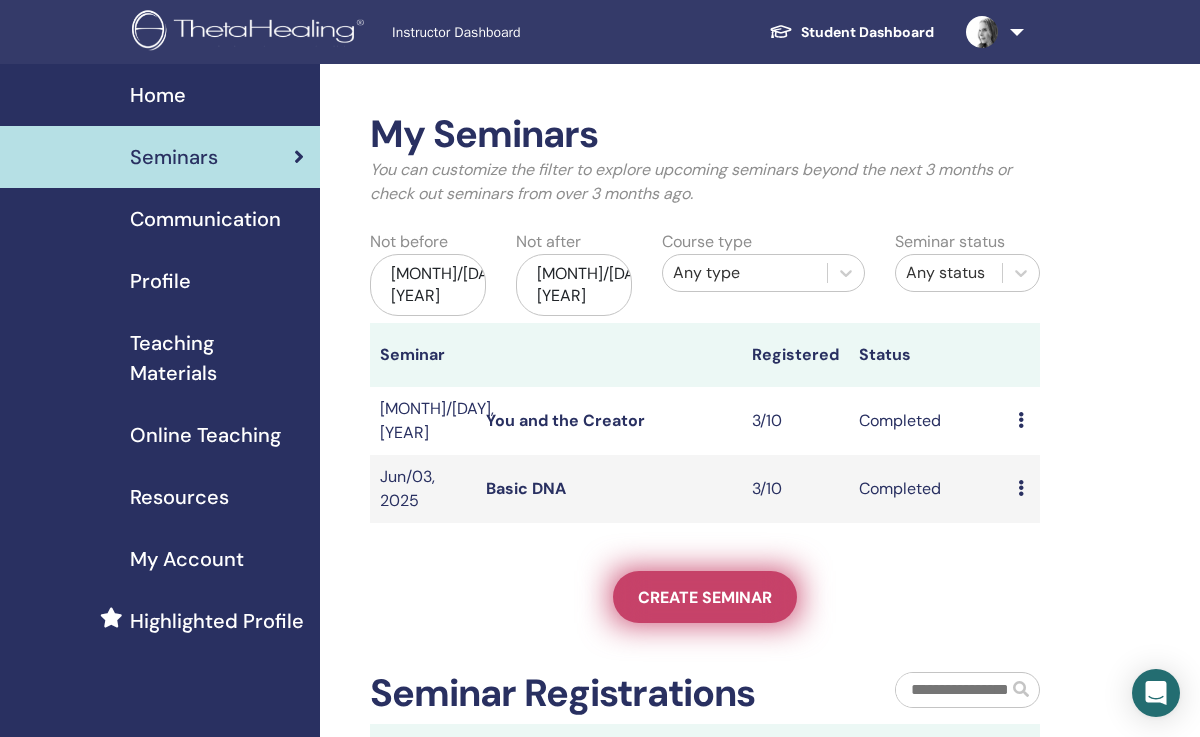 click on "Create seminar" at bounding box center (705, 597) 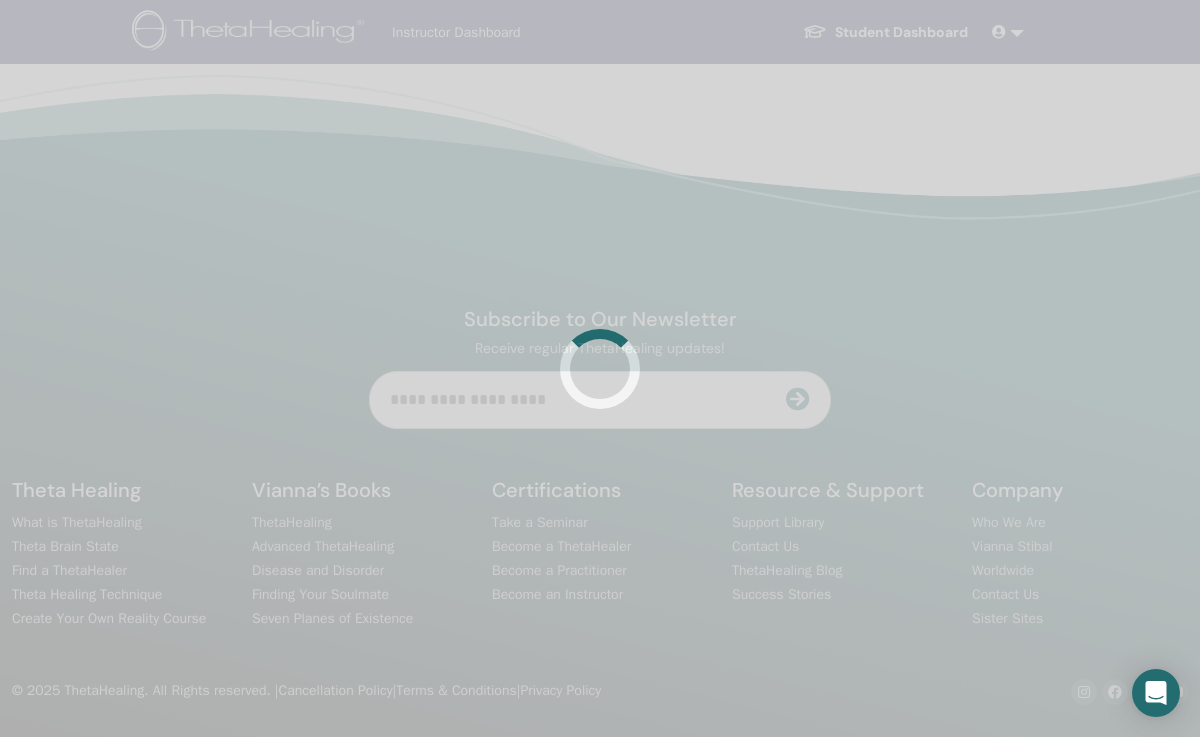 scroll, scrollTop: 0, scrollLeft: 0, axis: both 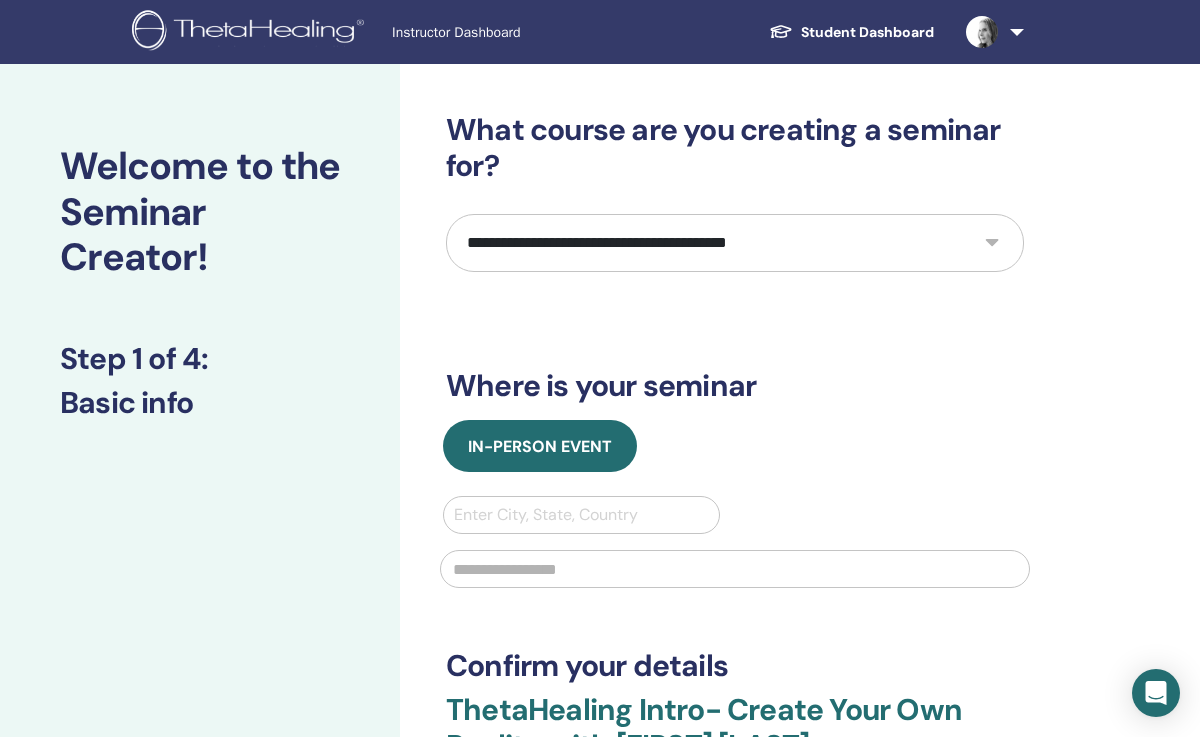 click on "**********" at bounding box center [735, 243] 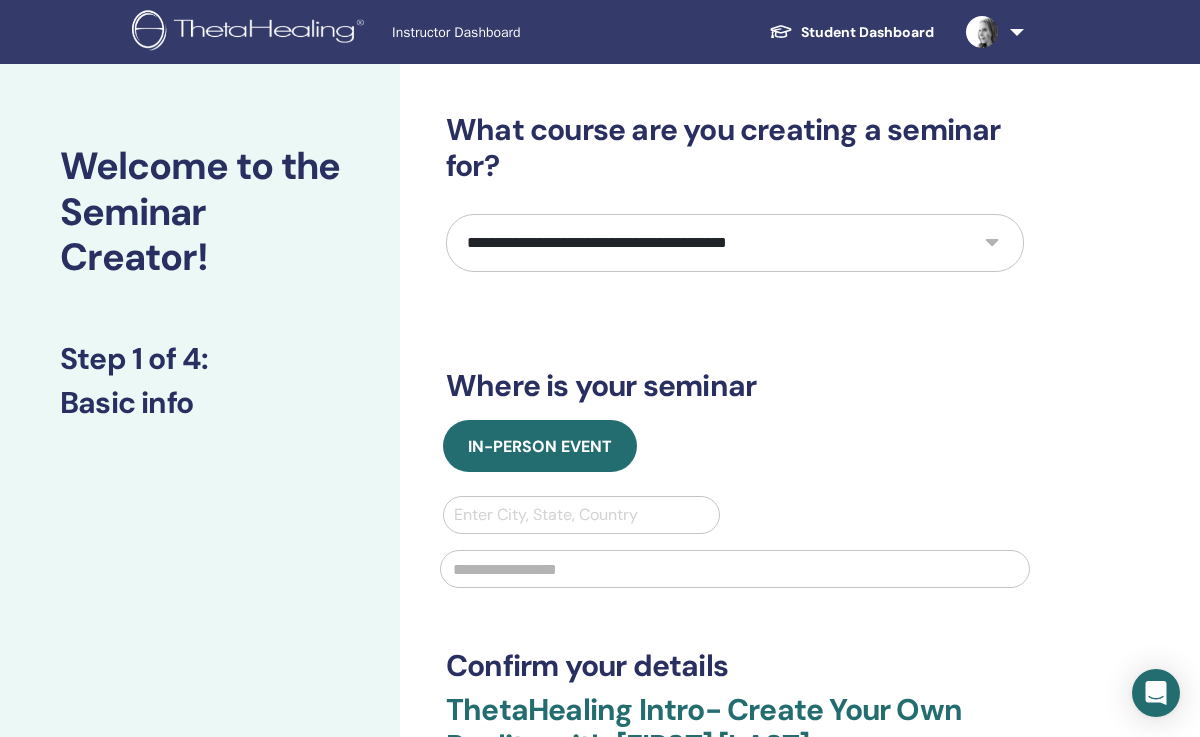 select on "*" 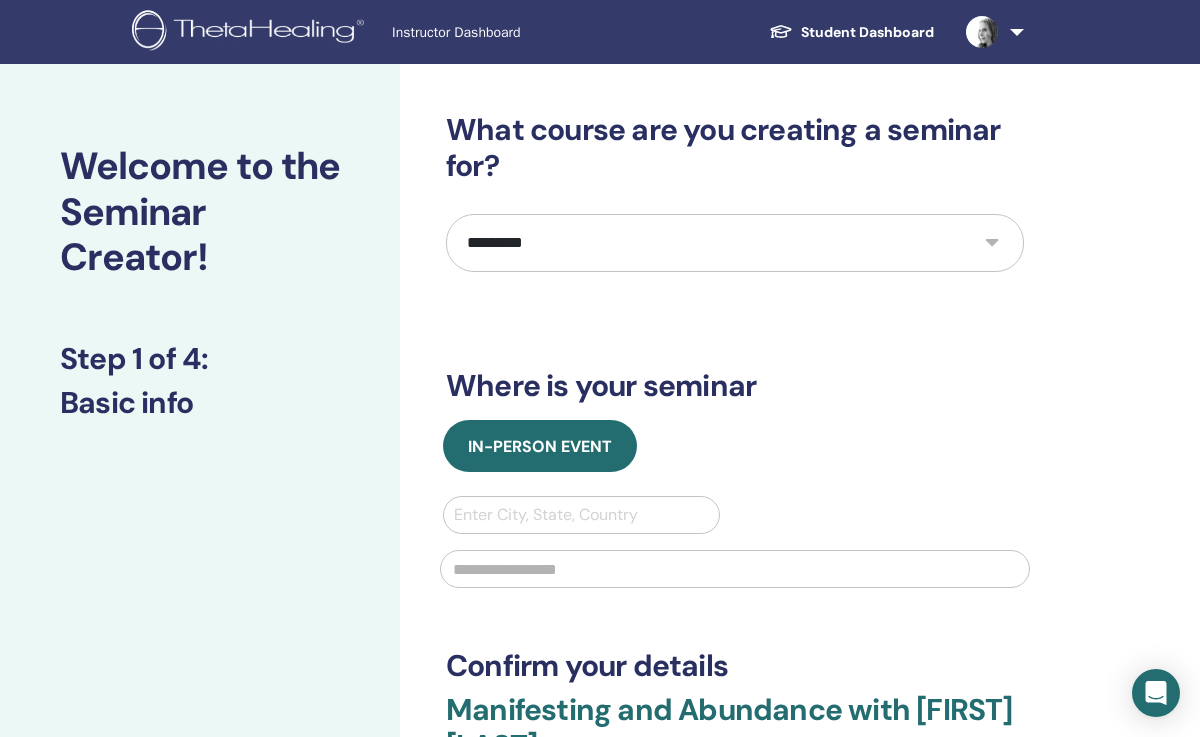 click at bounding box center (581, 515) 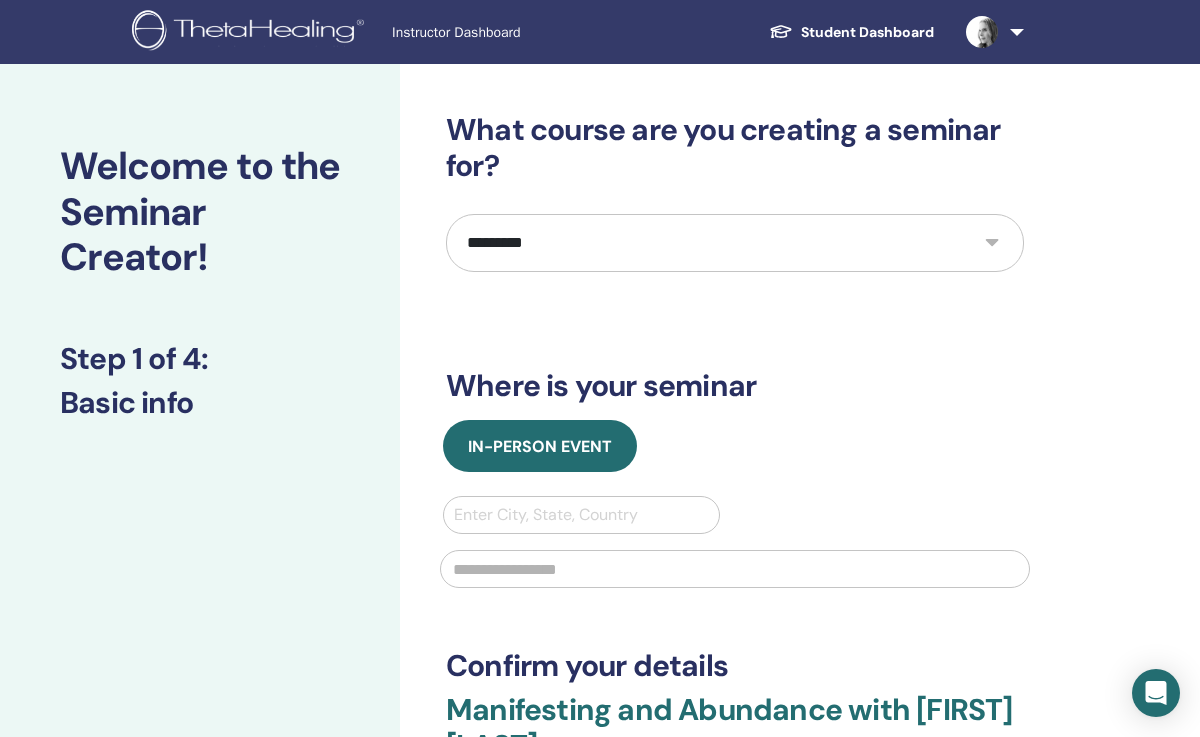 click on "In-Person Event" at bounding box center (735, 446) 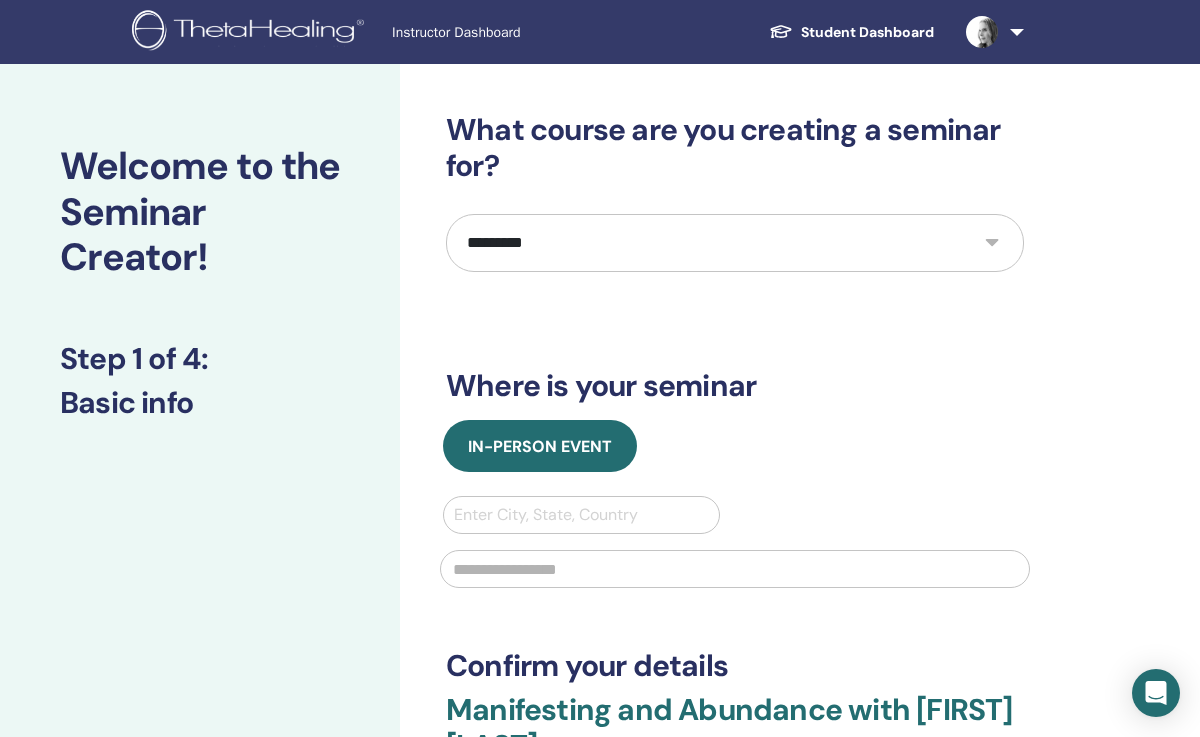 click on "**********" at bounding box center [735, 243] 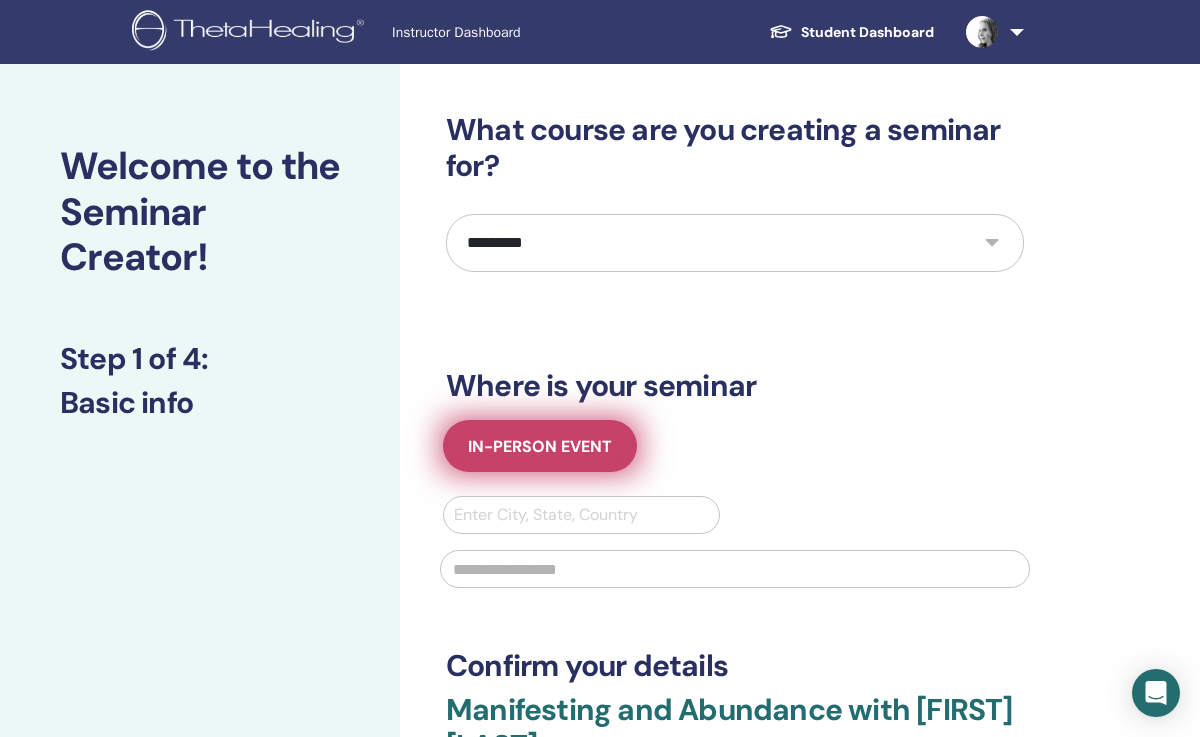 click on "In-Person Event" at bounding box center (540, 446) 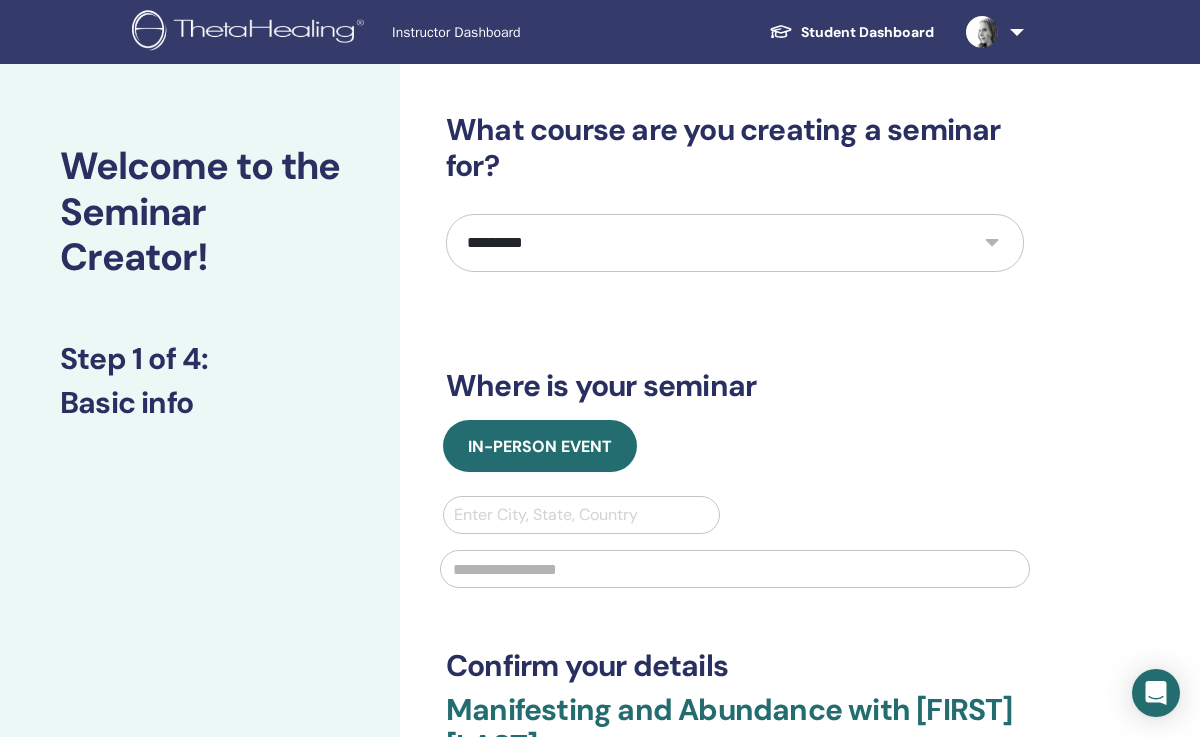 click on "**********" at bounding box center (735, 502) 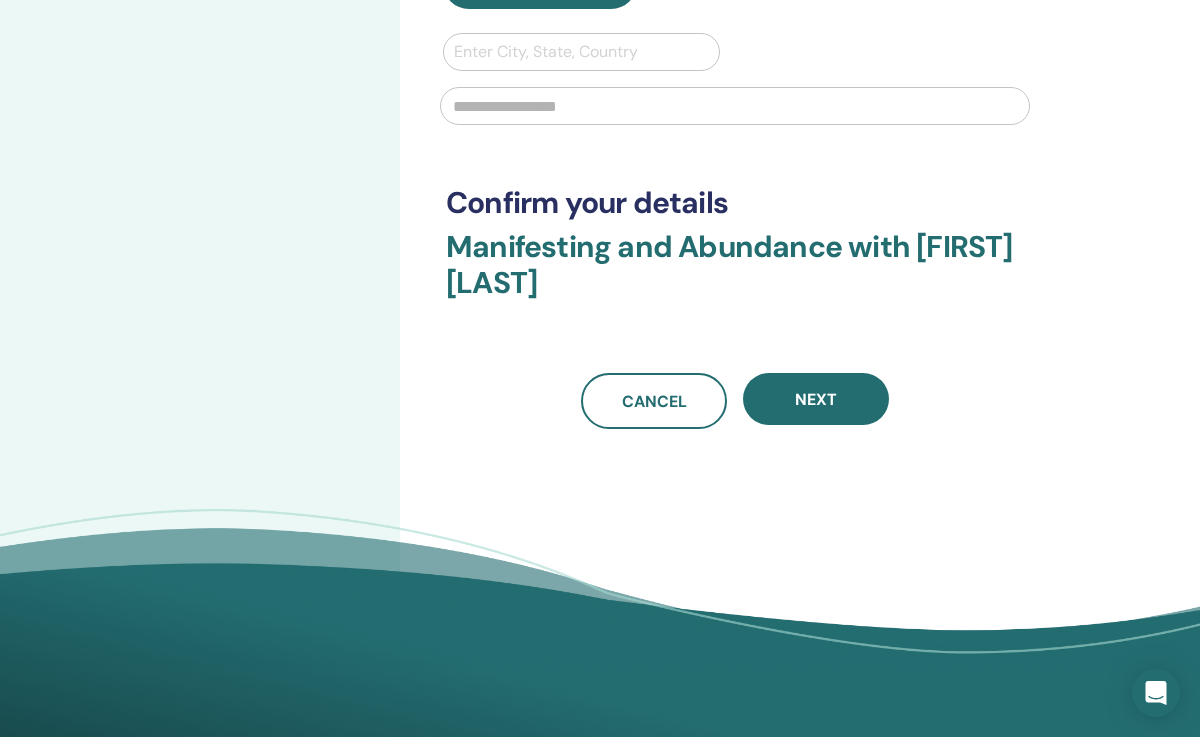 scroll, scrollTop: 480, scrollLeft: 0, axis: vertical 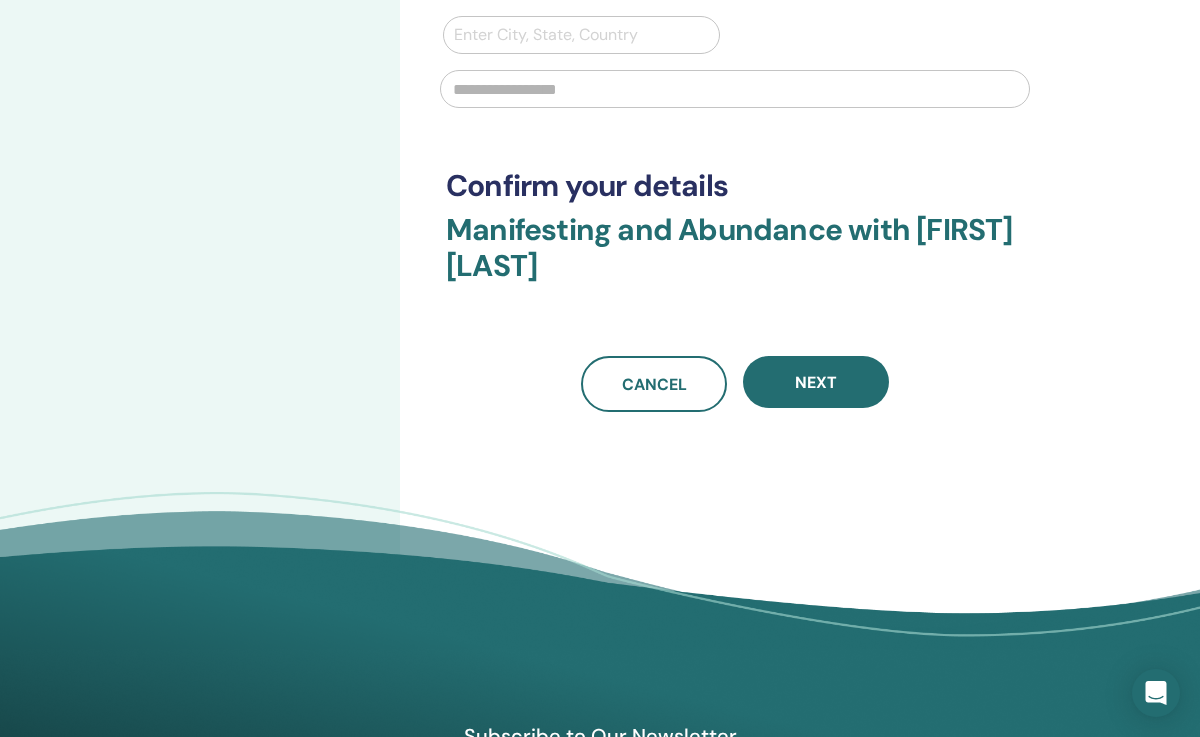 click at bounding box center (581, 35) 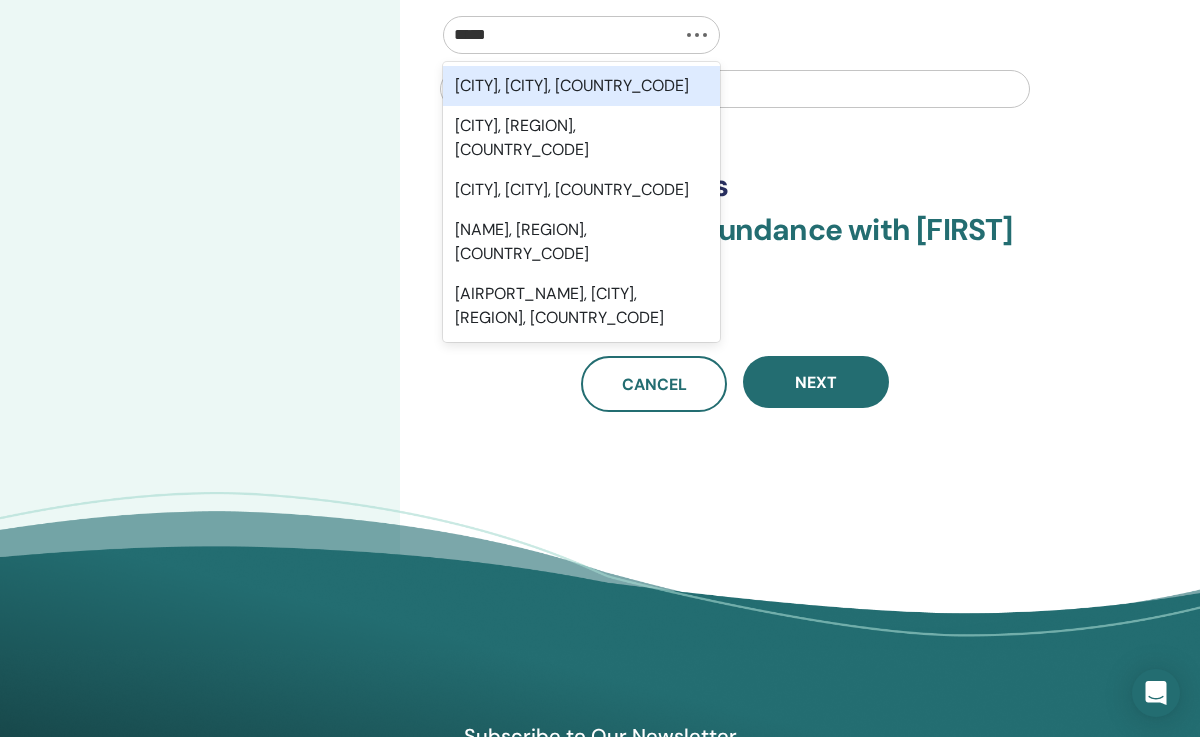 type on "*****" 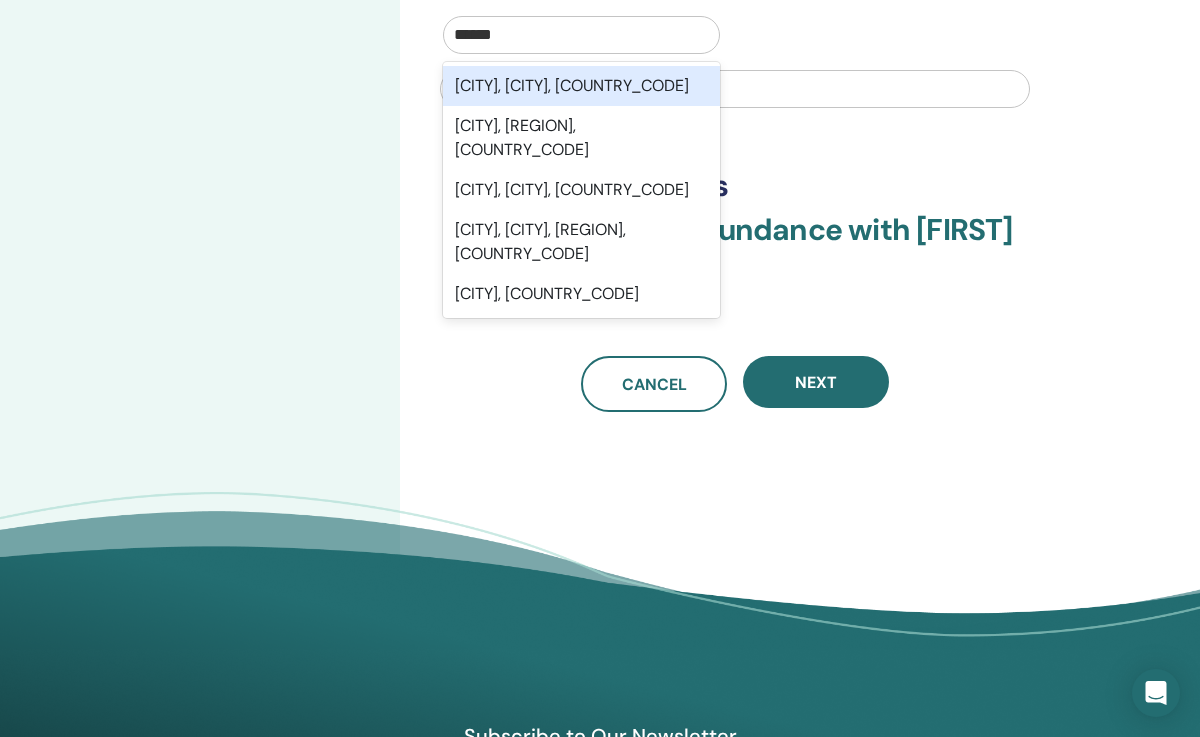 click on "León, Guanajuato, MEX" at bounding box center (581, 86) 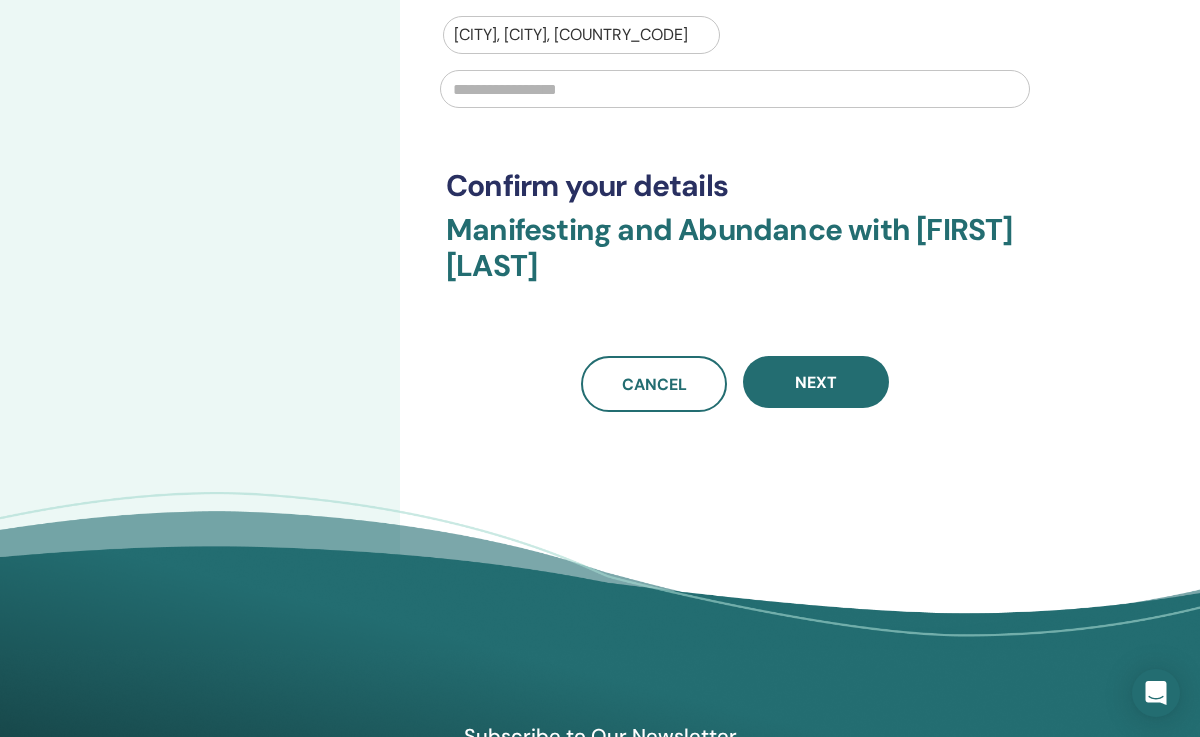 click at bounding box center (735, 89) 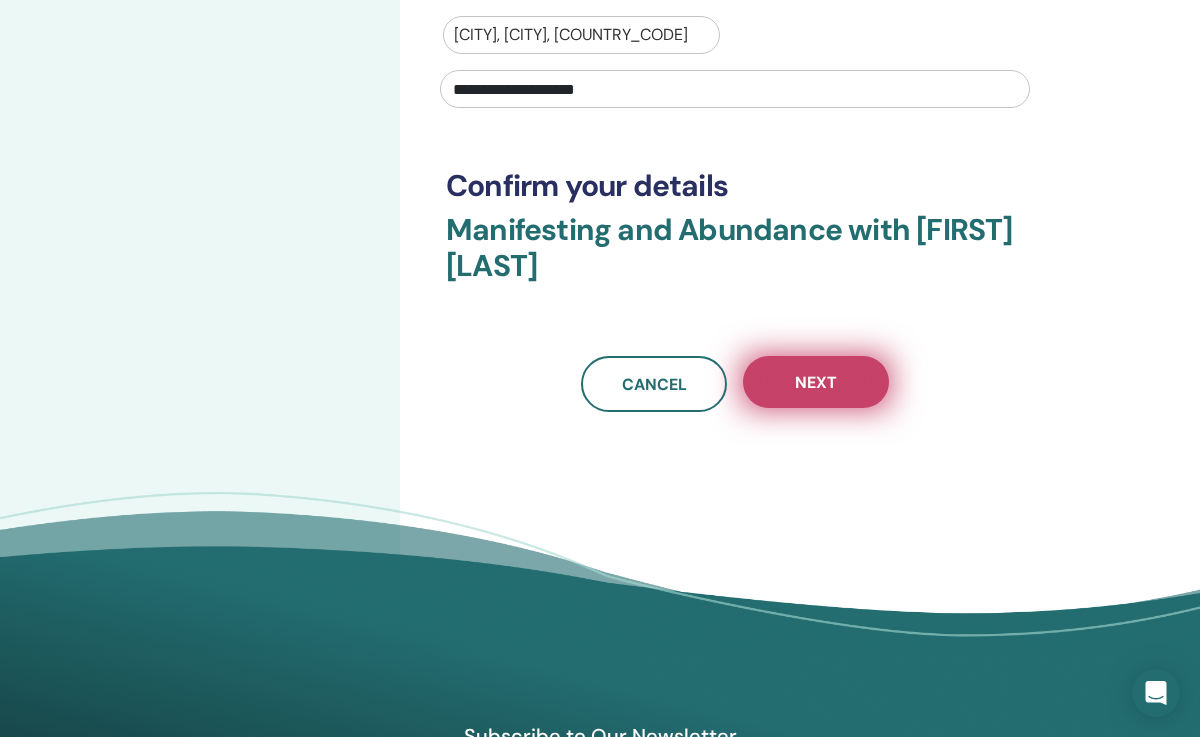 type on "**********" 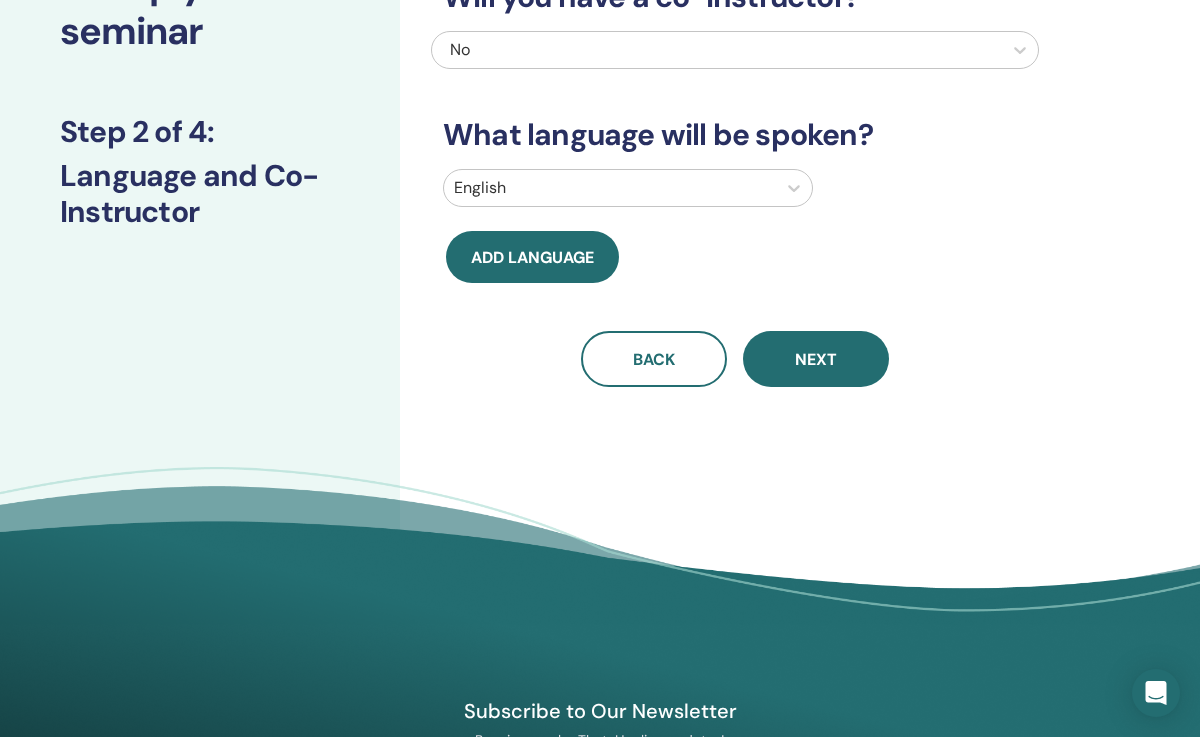 scroll, scrollTop: 160, scrollLeft: 0, axis: vertical 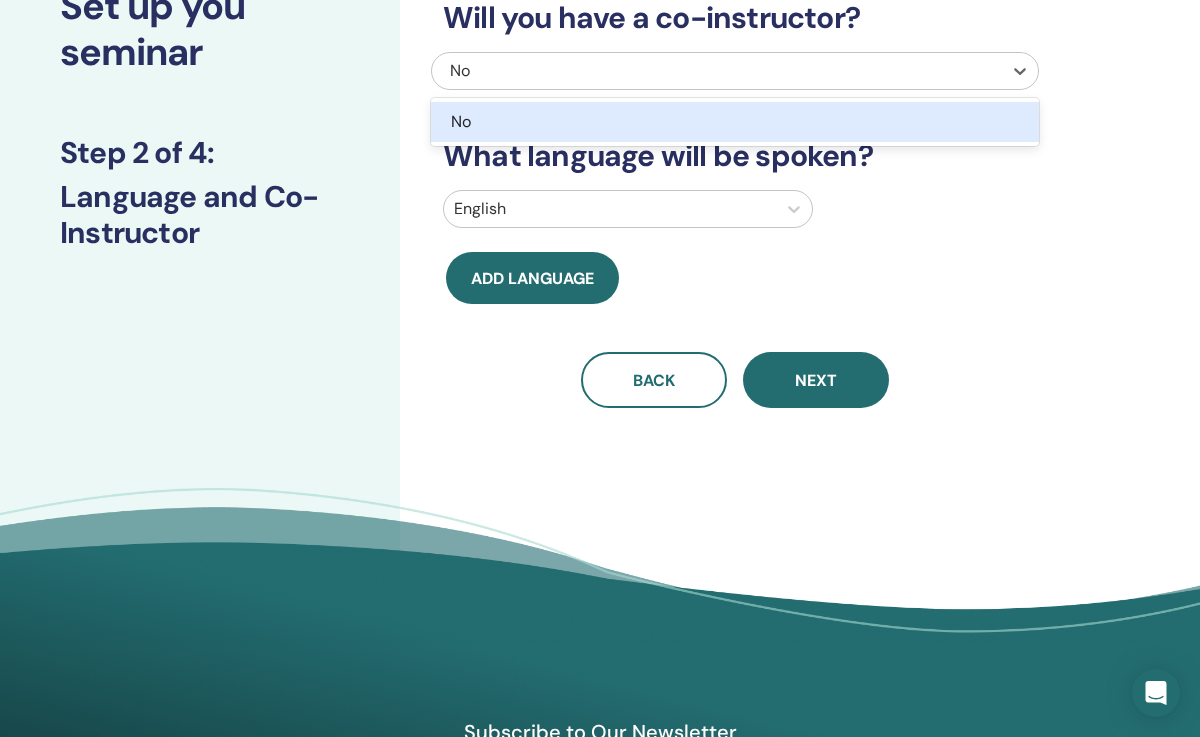 click on "No" at bounding box center (675, 71) 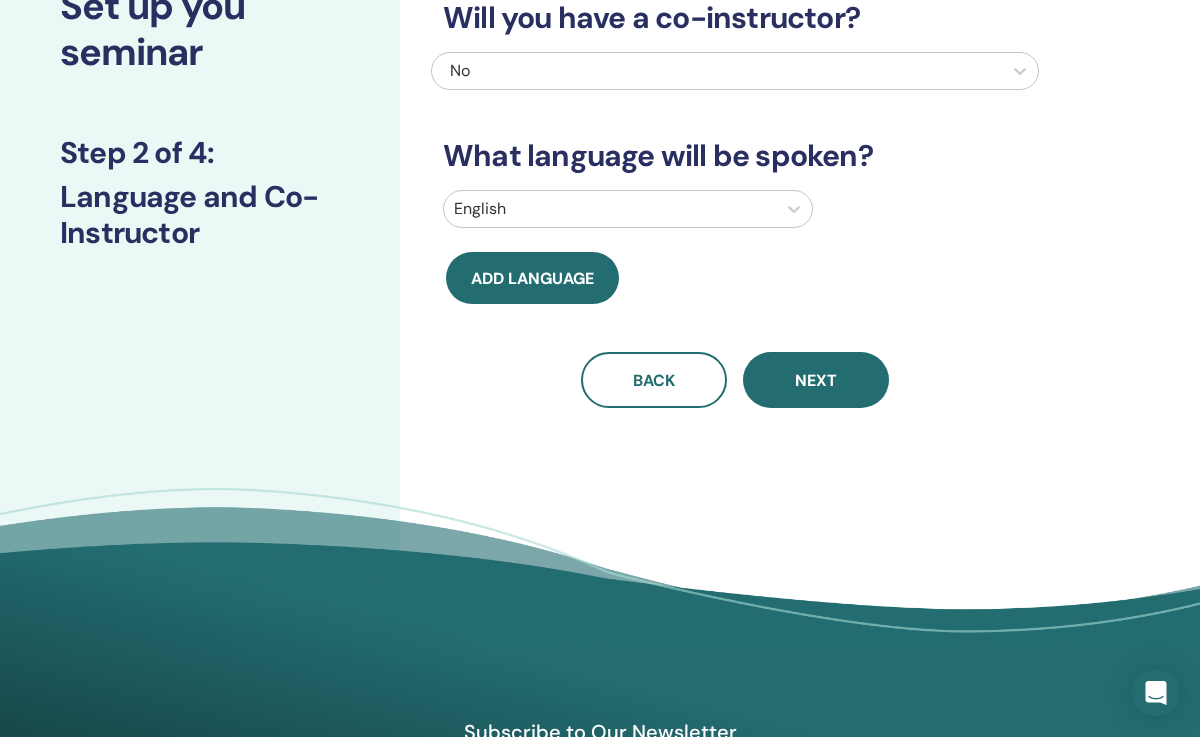 click on "Will you have a co-instructor?" at bounding box center (735, 18) 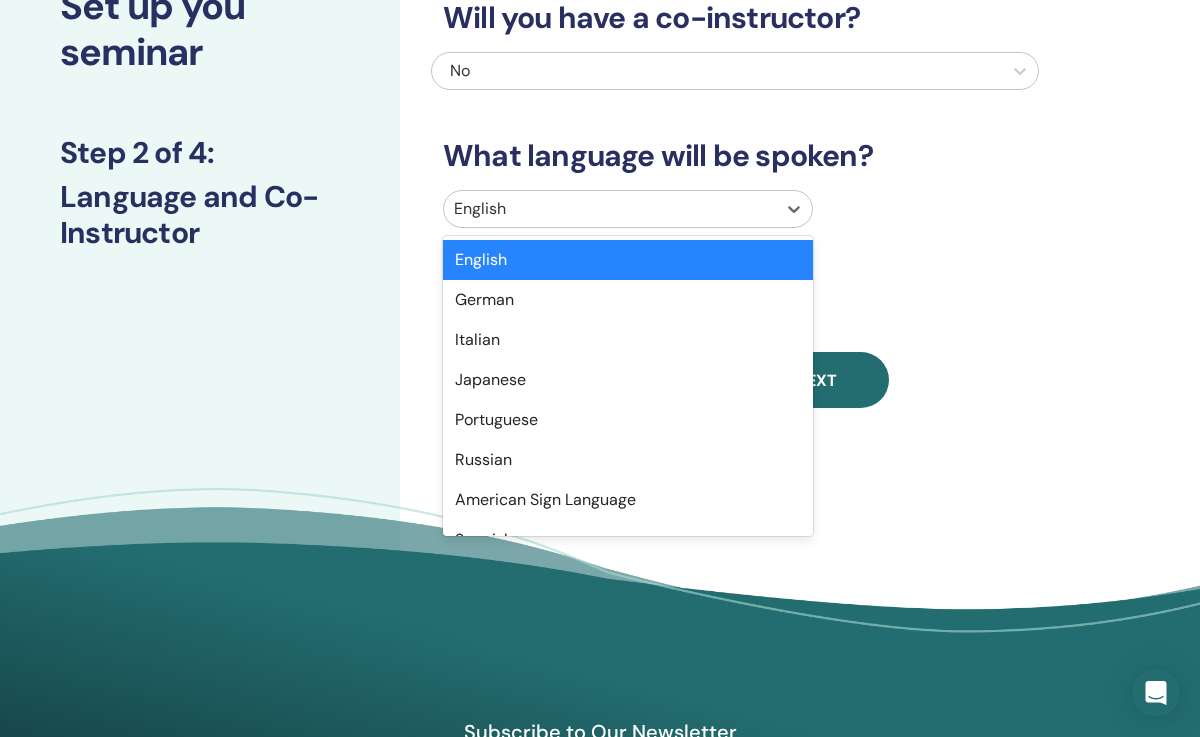 click at bounding box center [610, 209] 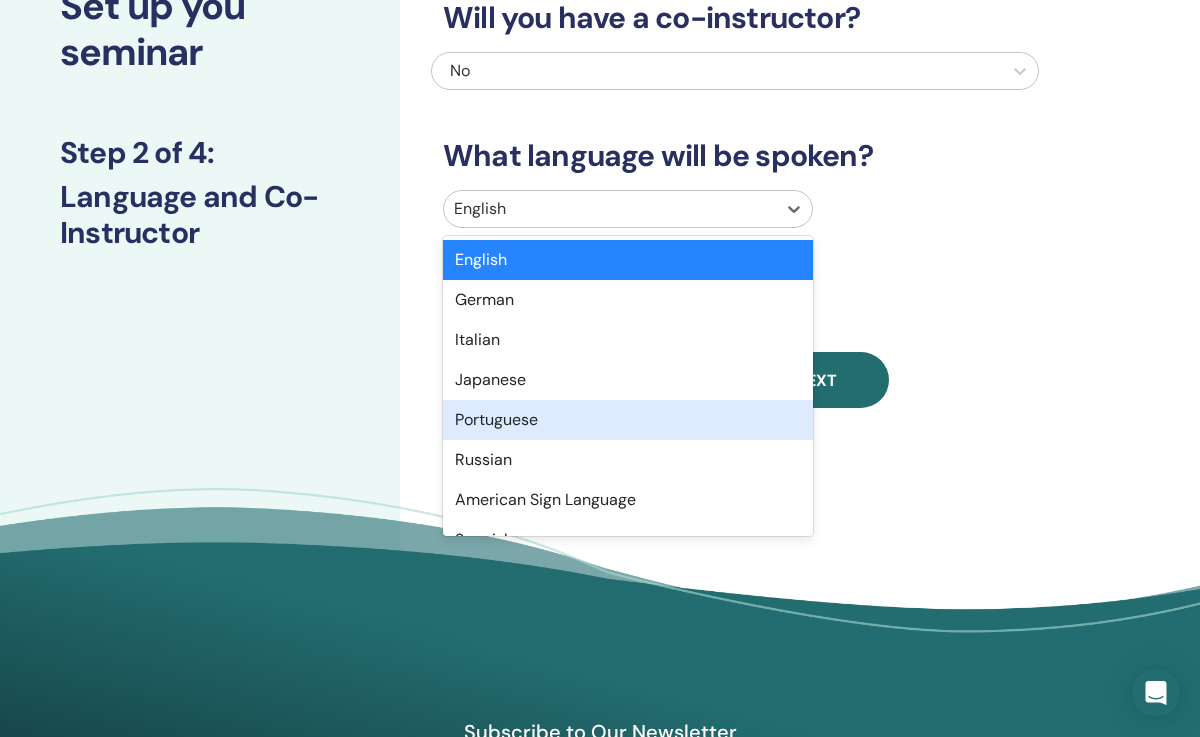 type on "*" 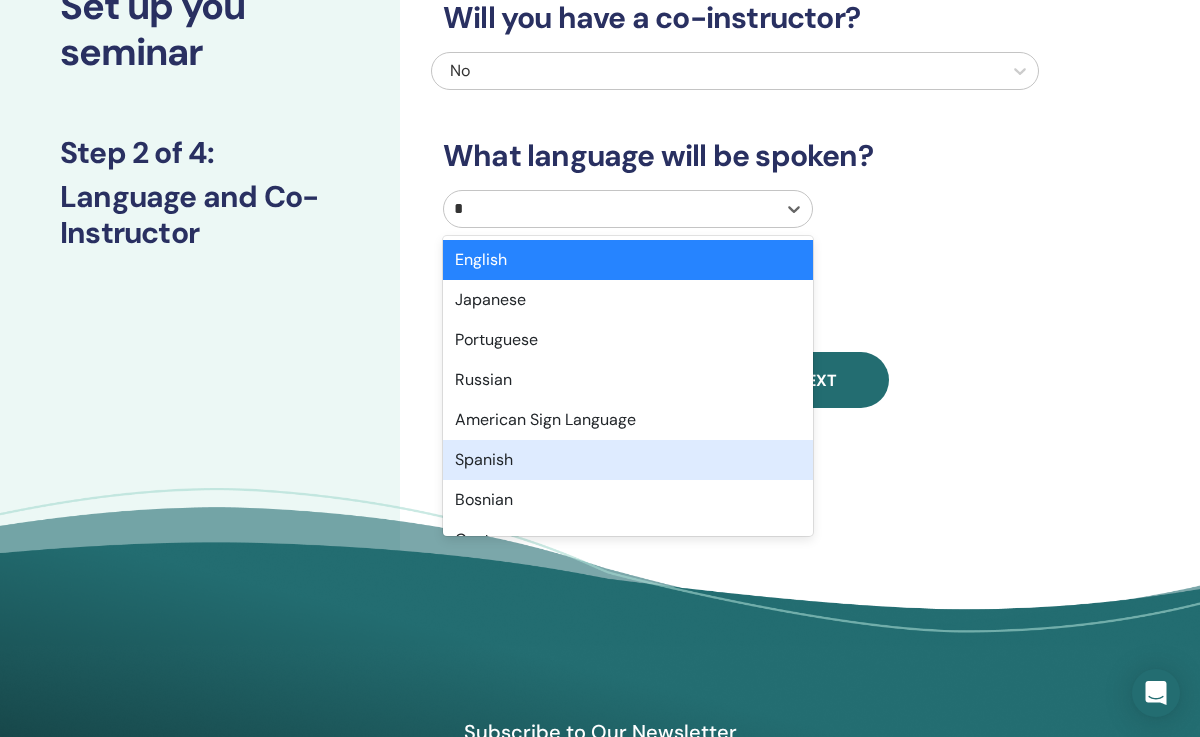 click on "Spanish" at bounding box center (628, 460) 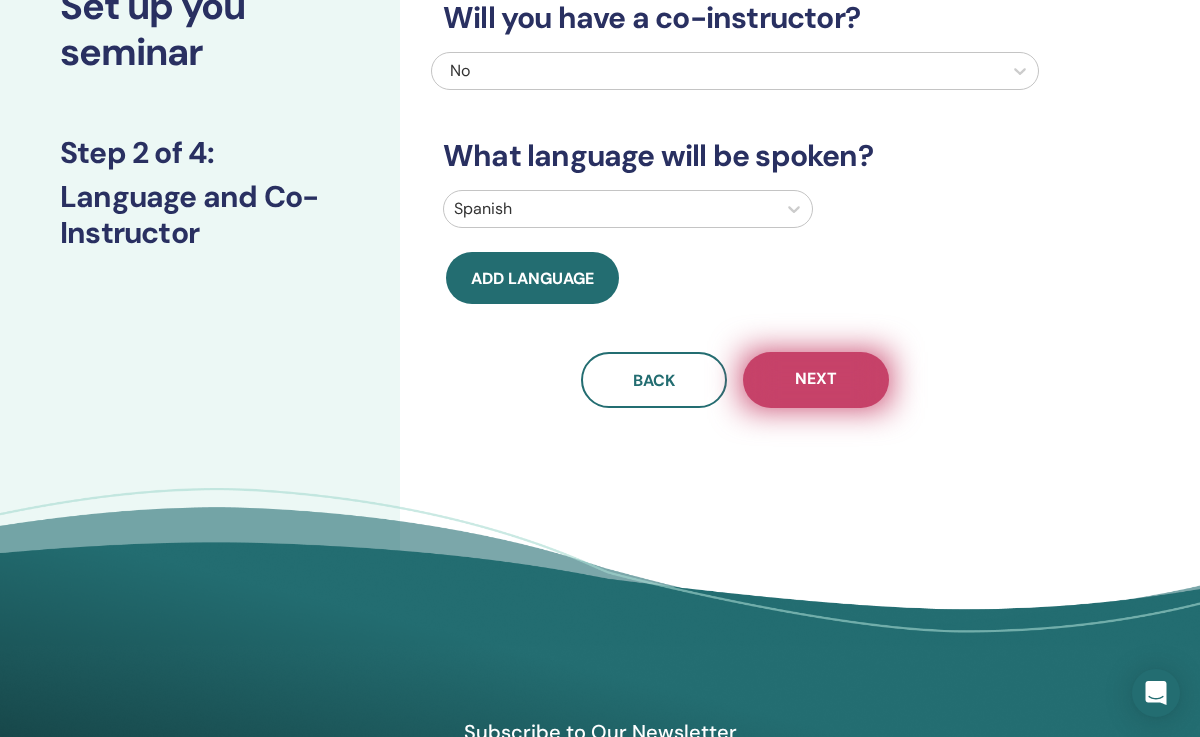 click on "Next" at bounding box center [816, 380] 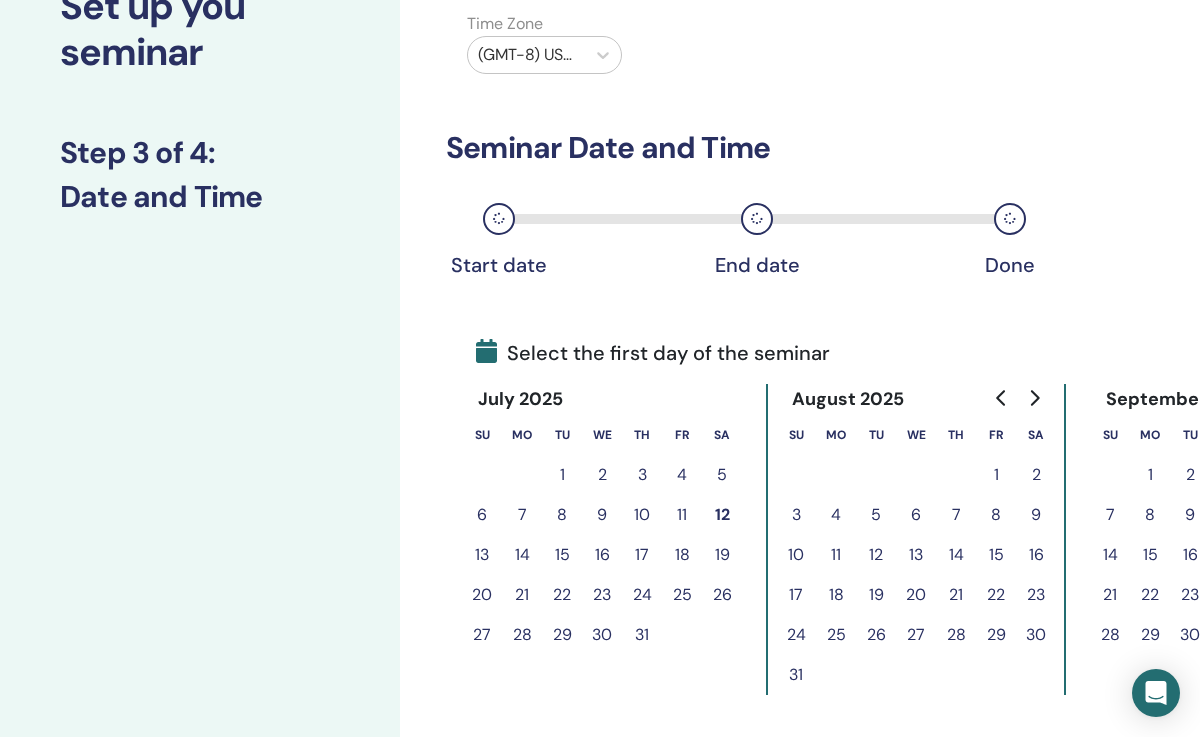 click on "12" at bounding box center (722, 515) 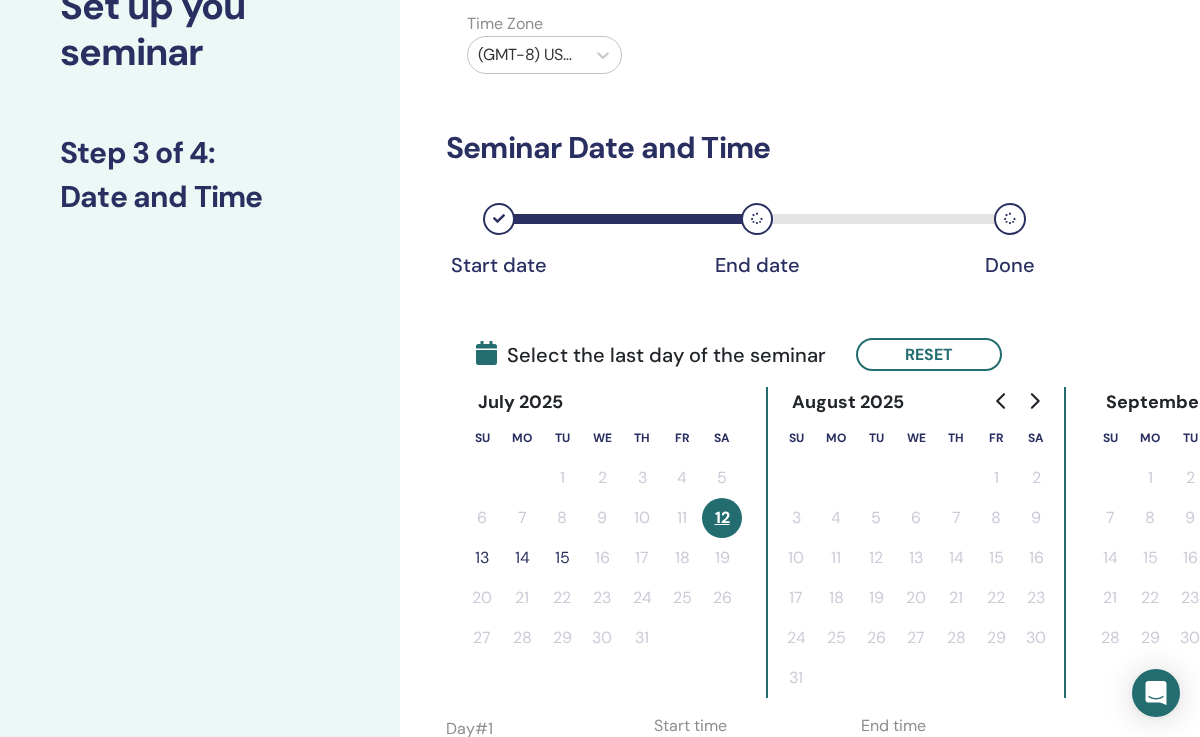 click on "13" at bounding box center (482, 558) 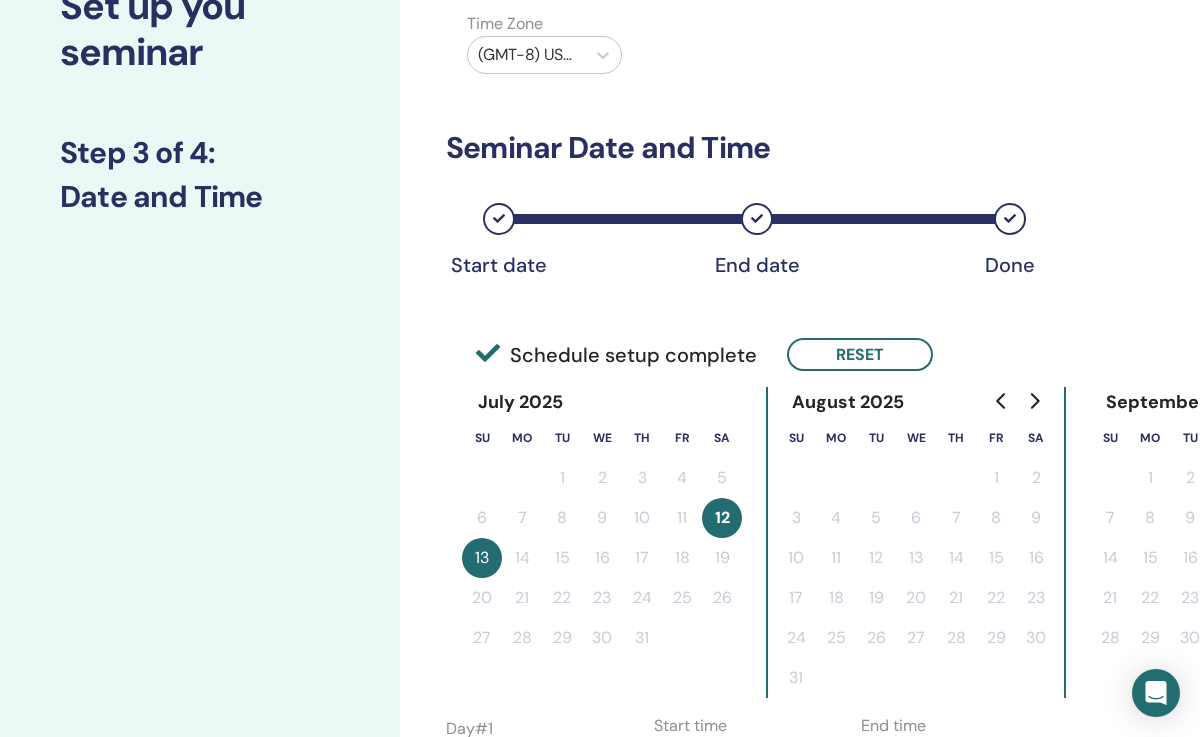 click on "Time Zone Time Zone (GMT-8) US/Alaska Seminar Date and Time Start date End date Done Schedule setup complete Reset July 2025 Su Mo Tu We Th Fr Sa 1 2 3 4 5 6 7 8 9 10 11 12 13 14 15 16 17 18 19 20 21 22 23 24 25 26 27 28 29 30 31 August 2025 Su Mo Tu We Th Fr Sa 1 2 3 4 5 6 7 8 9 10 11 12 13 14 15 16 17 18 19 20 21 22 23 24 25 26 27 28 29 30 31 September 2025 Su Mo Tu We Th Fr Sa 1 2 3 4 5 6 7 8 9 10 11 12 13 14 15 16 17 18 19 20 21 22 23 24 25 26 27 28 29 30 Day  # 1 2025/07/12 Start time ***** End time ***** Day  # 2 2025/07/13 Start time ***** End time ***** Back Next" at bounding box center [735, 457] 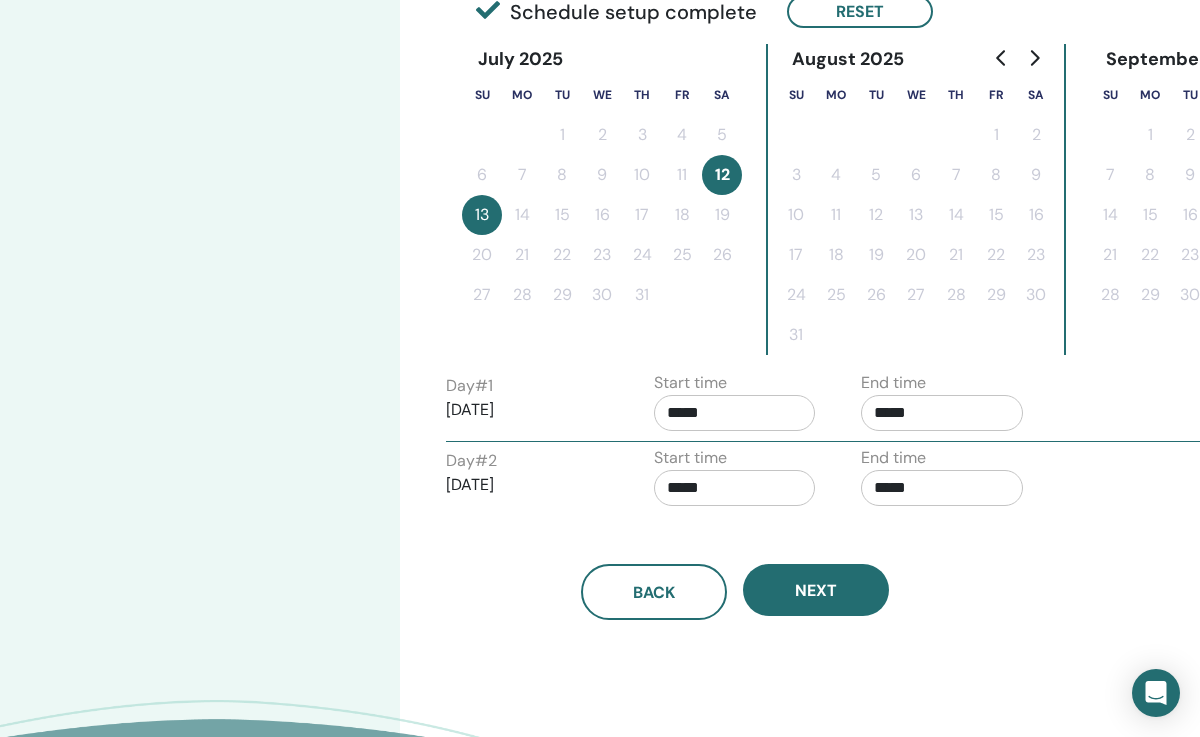 scroll, scrollTop: 520, scrollLeft: 0, axis: vertical 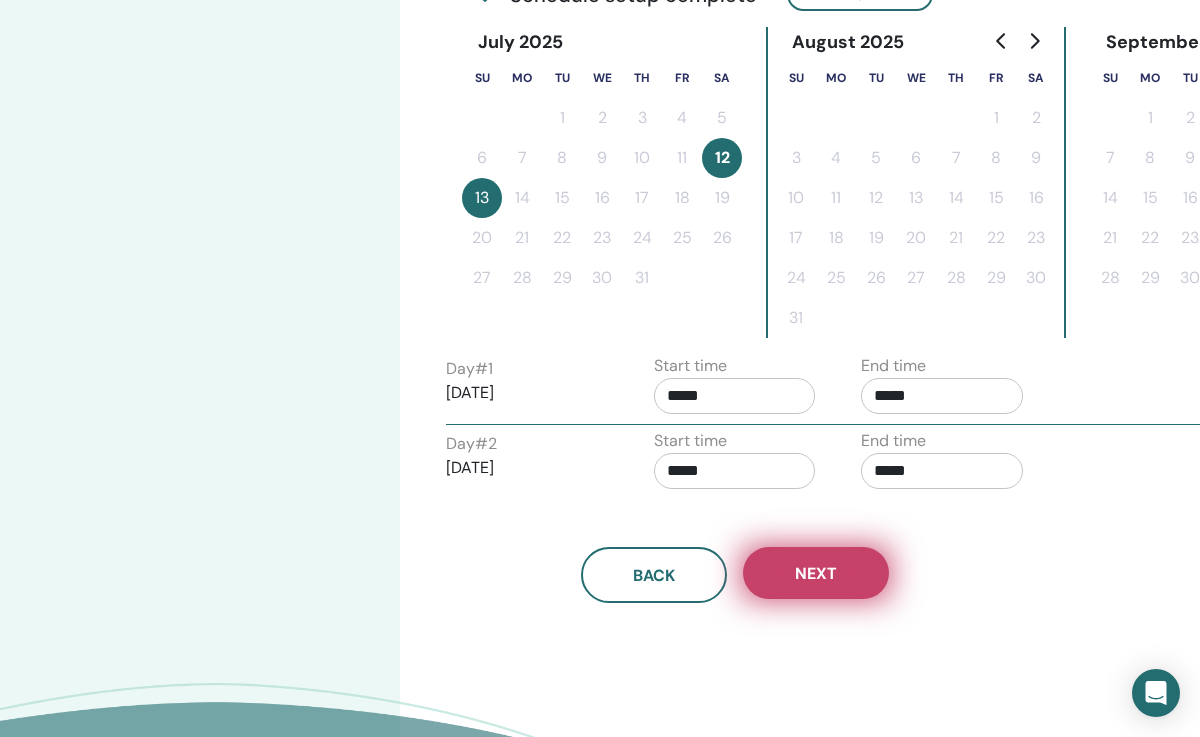click on "Next" at bounding box center (816, 573) 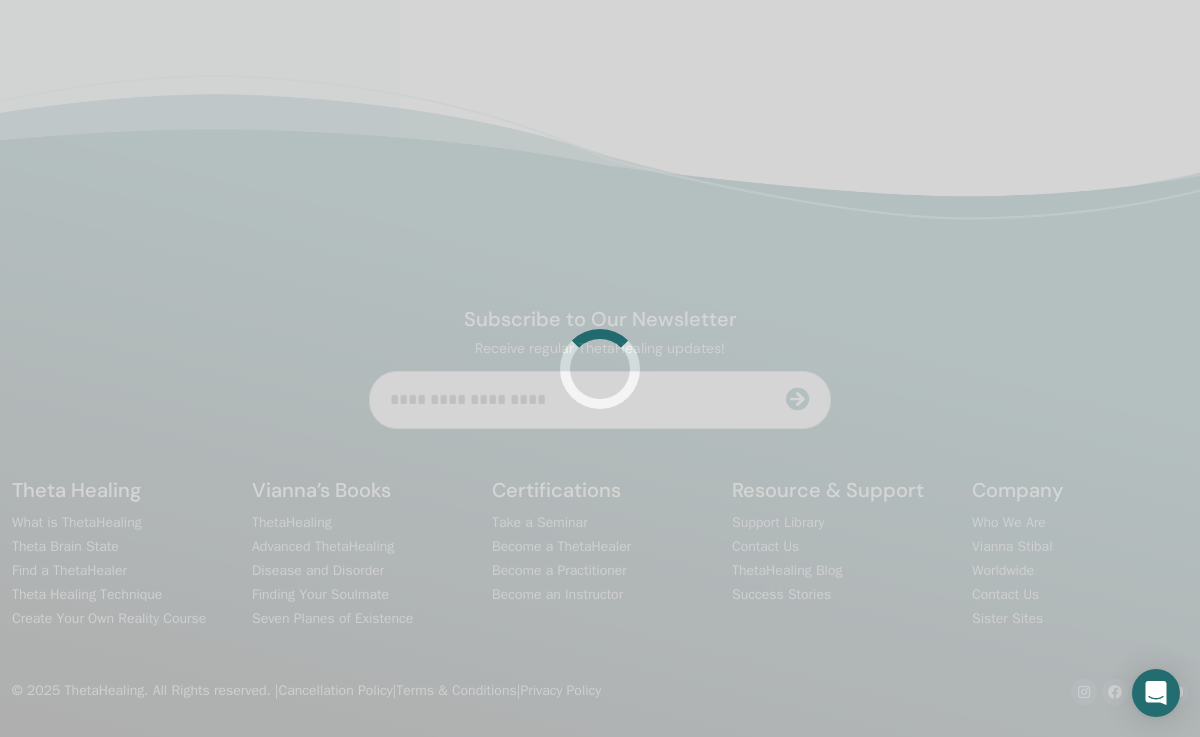 scroll, scrollTop: 520, scrollLeft: 0, axis: vertical 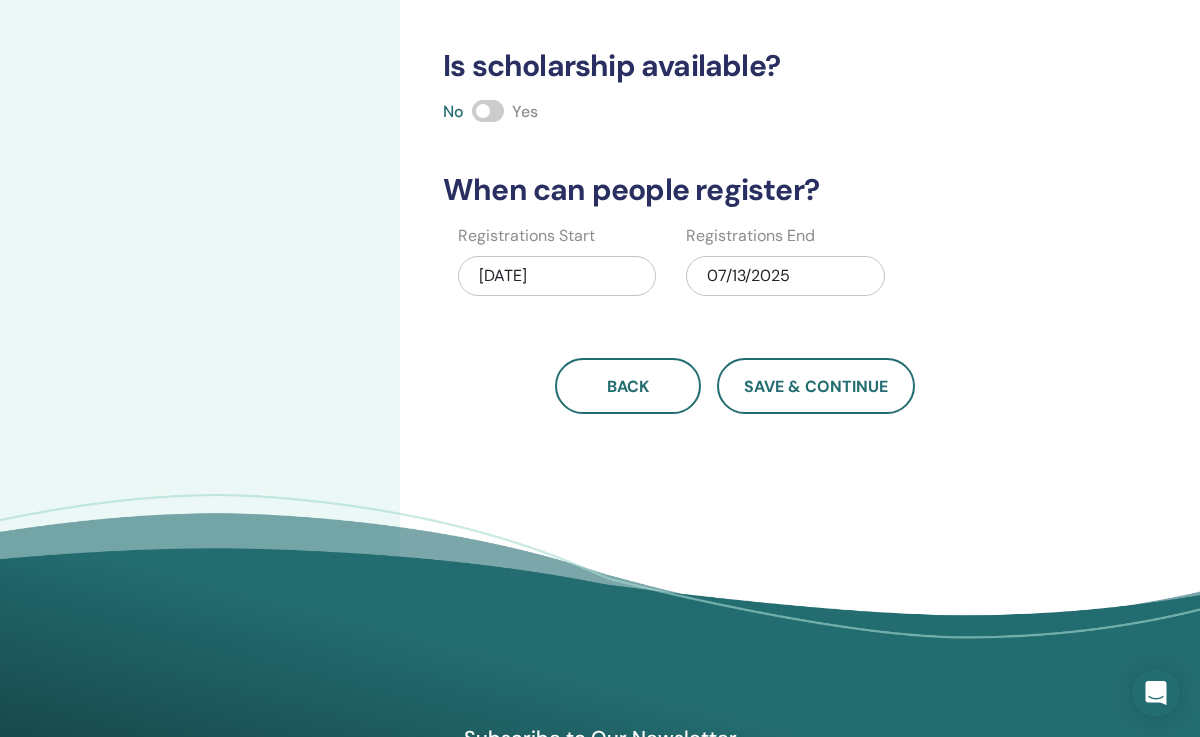 click on "Registrations Start 07/12/2025 Registrations End 07/13/2025" at bounding box center [671, 267] 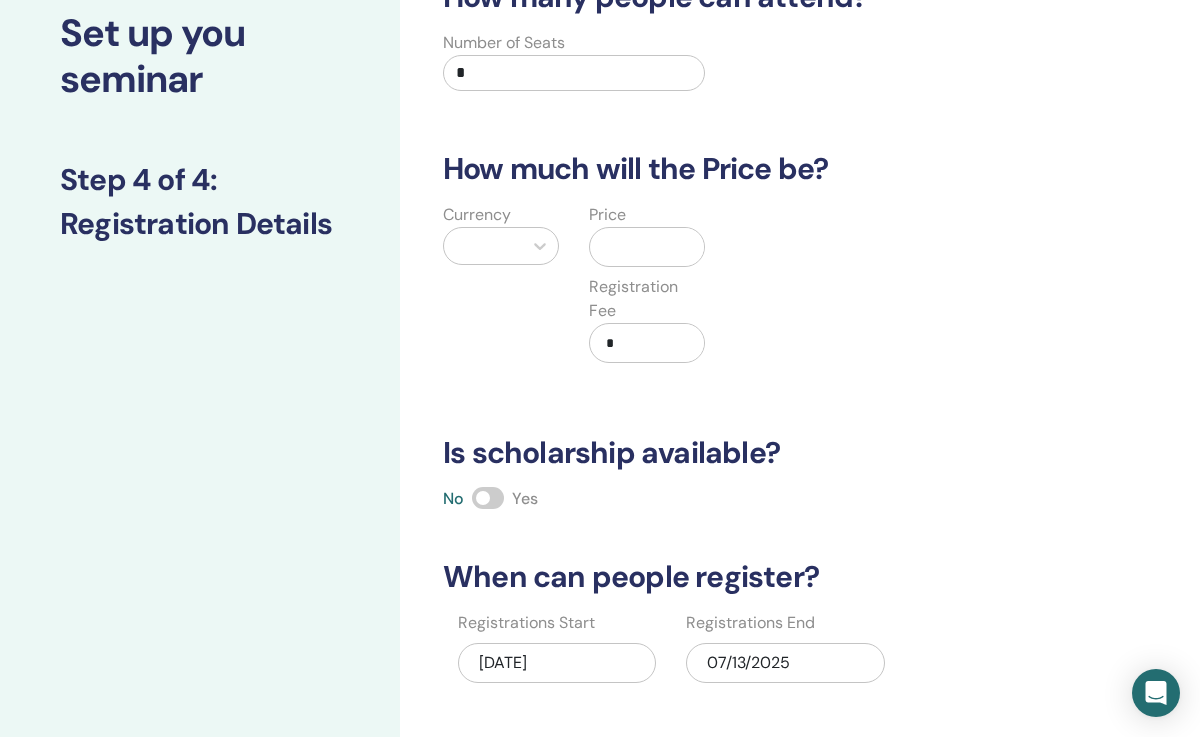 scroll, scrollTop: 120, scrollLeft: 0, axis: vertical 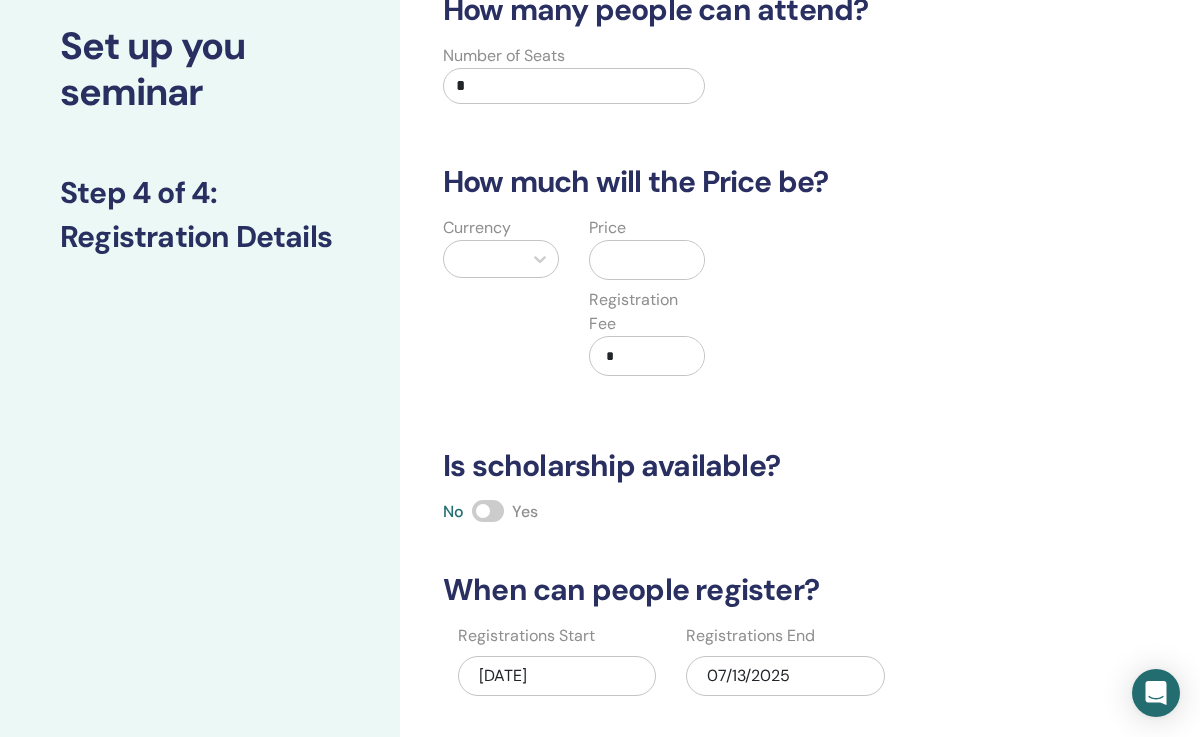 click on "*" at bounding box center (574, 86) 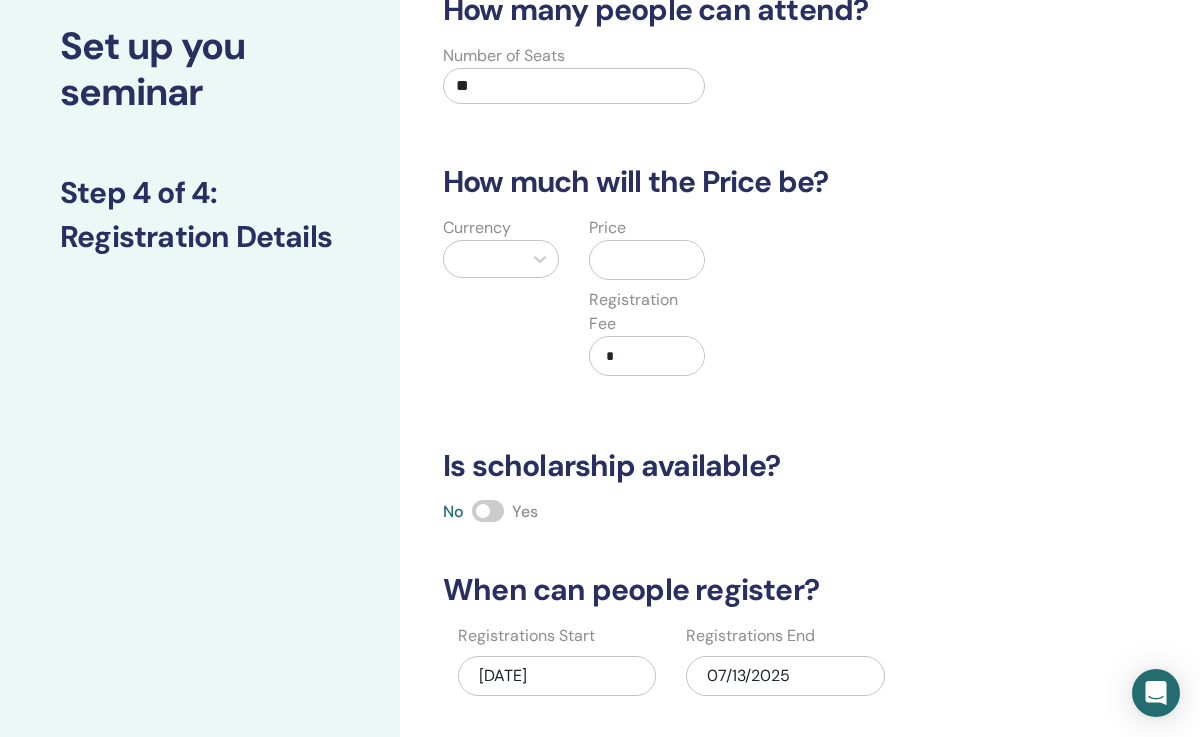 type on "**" 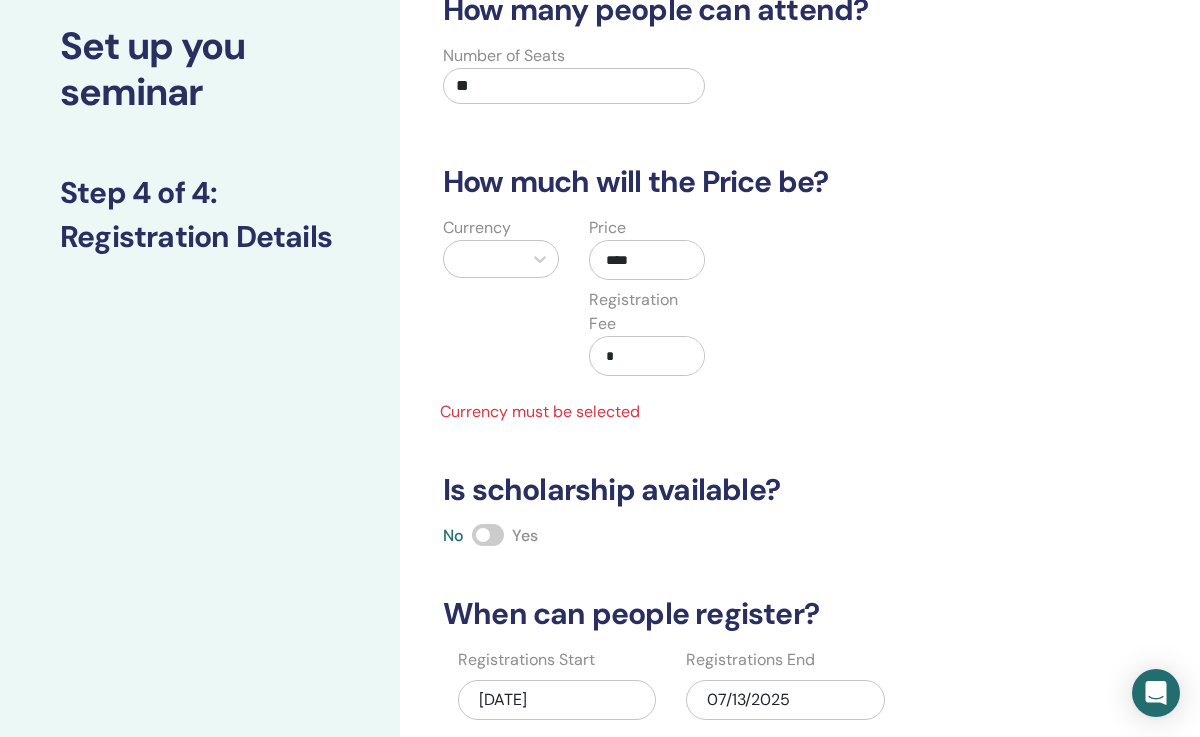 click on "*" at bounding box center [651, 356] 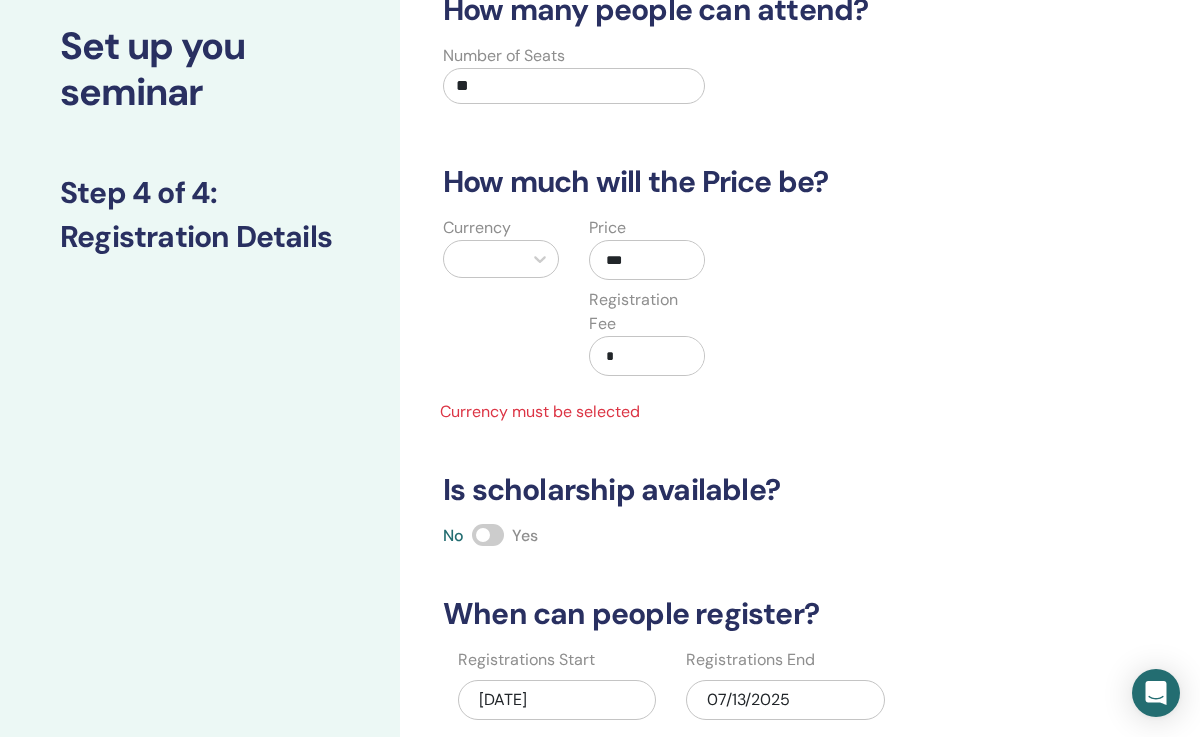 type on "****" 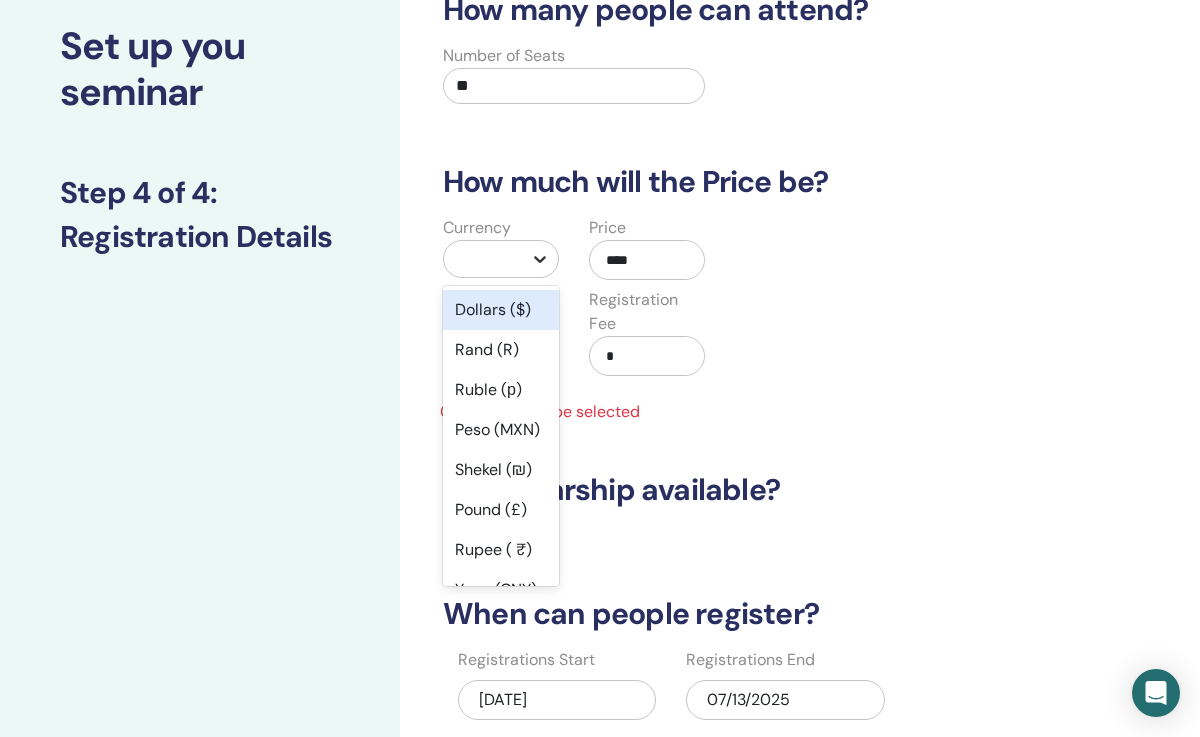 click 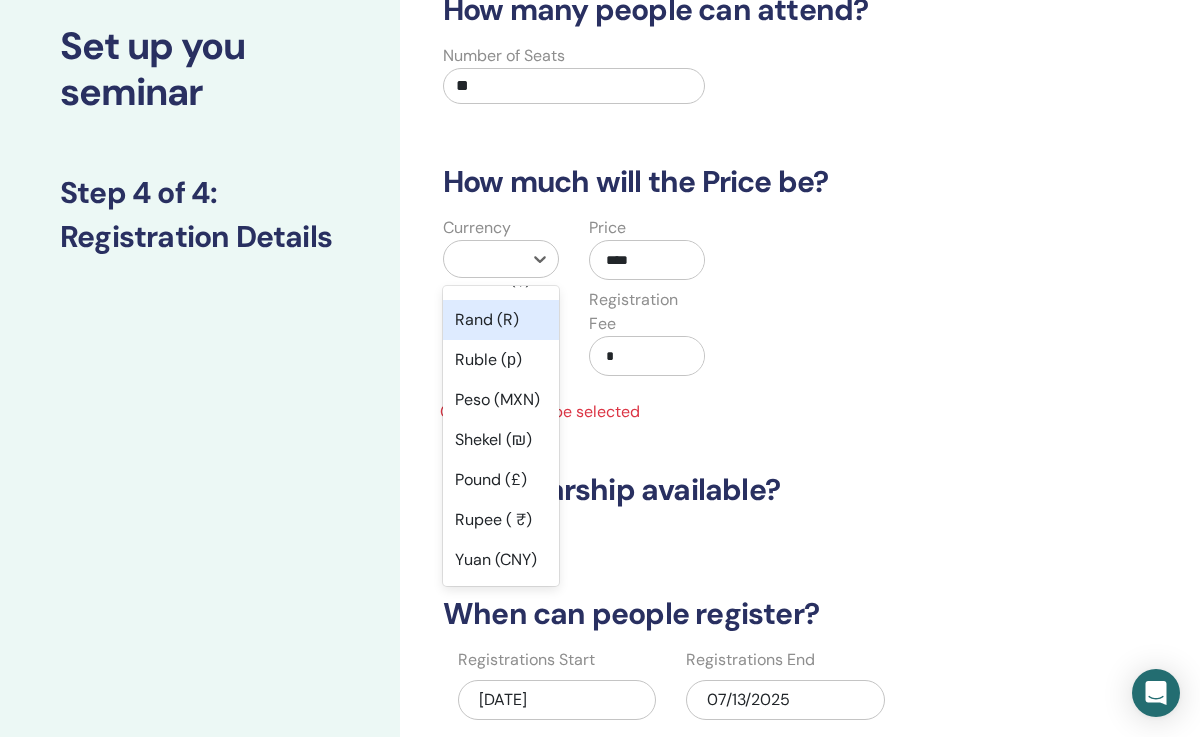 scroll, scrollTop: 0, scrollLeft: 0, axis: both 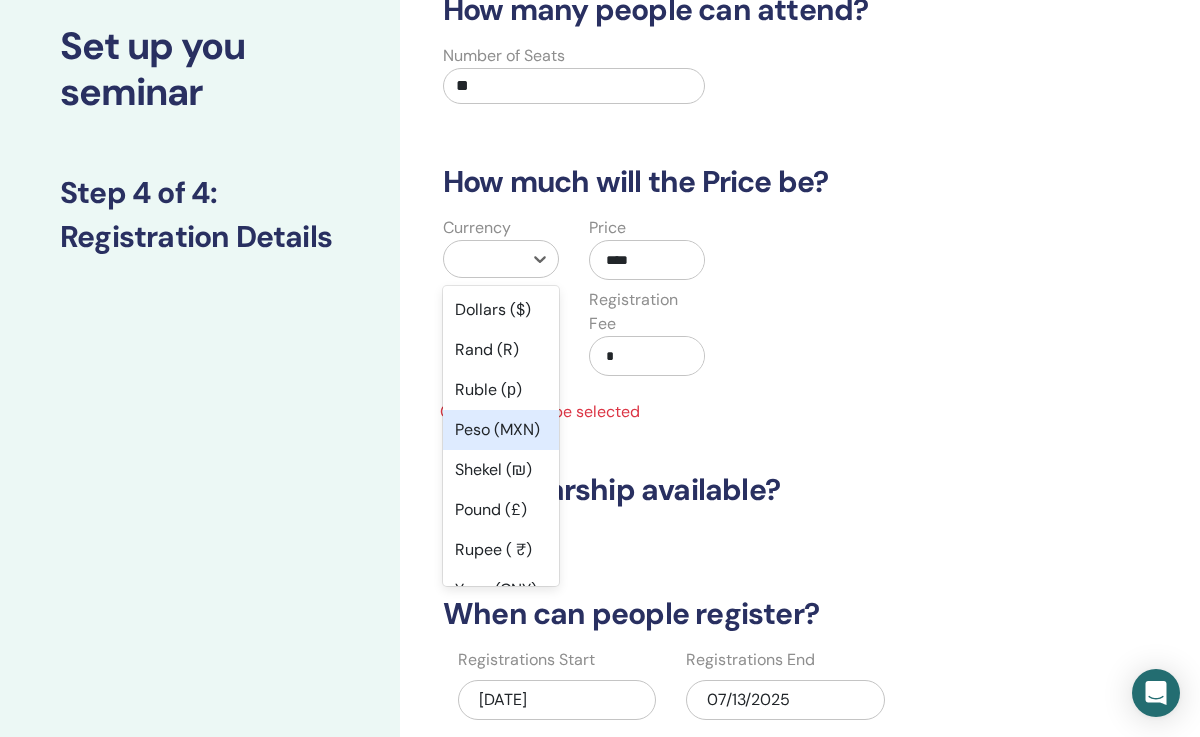 click on "Peso (MXN)" at bounding box center [501, 430] 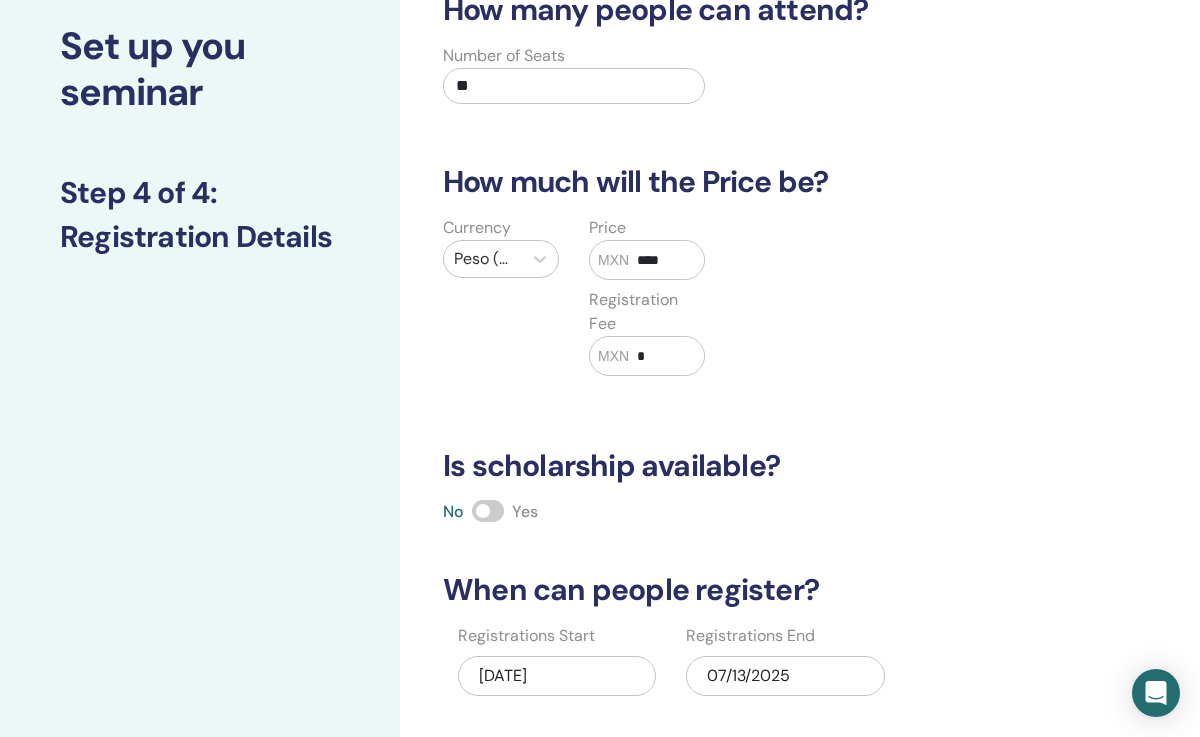 click on "*" at bounding box center [666, 356] 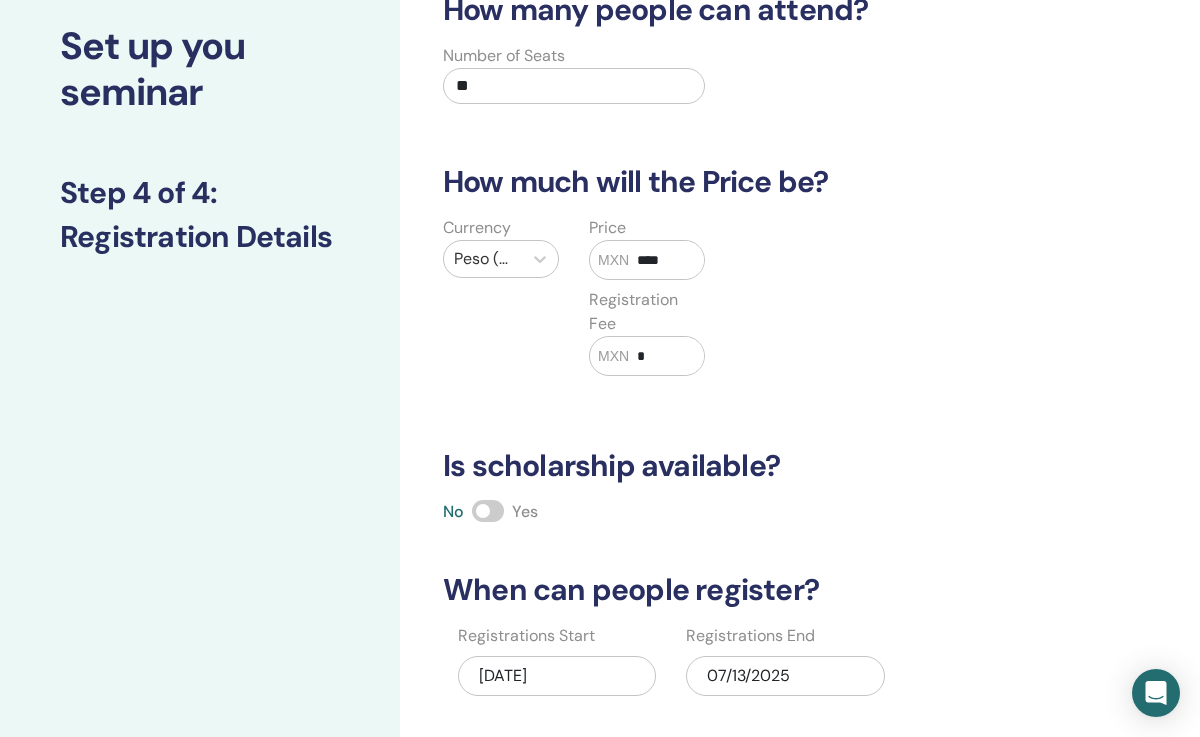 click on "How many people can attend? Number of Seats ** How much will the Price be? Currency Peso (MXN) Price MXN **** Registration Fee MXN * Is scholarship available? No Yes When can people register? Registrations Start 07/12/2025 Registrations End 07/13/2025 Back Save & Continue" at bounding box center (735, 403) 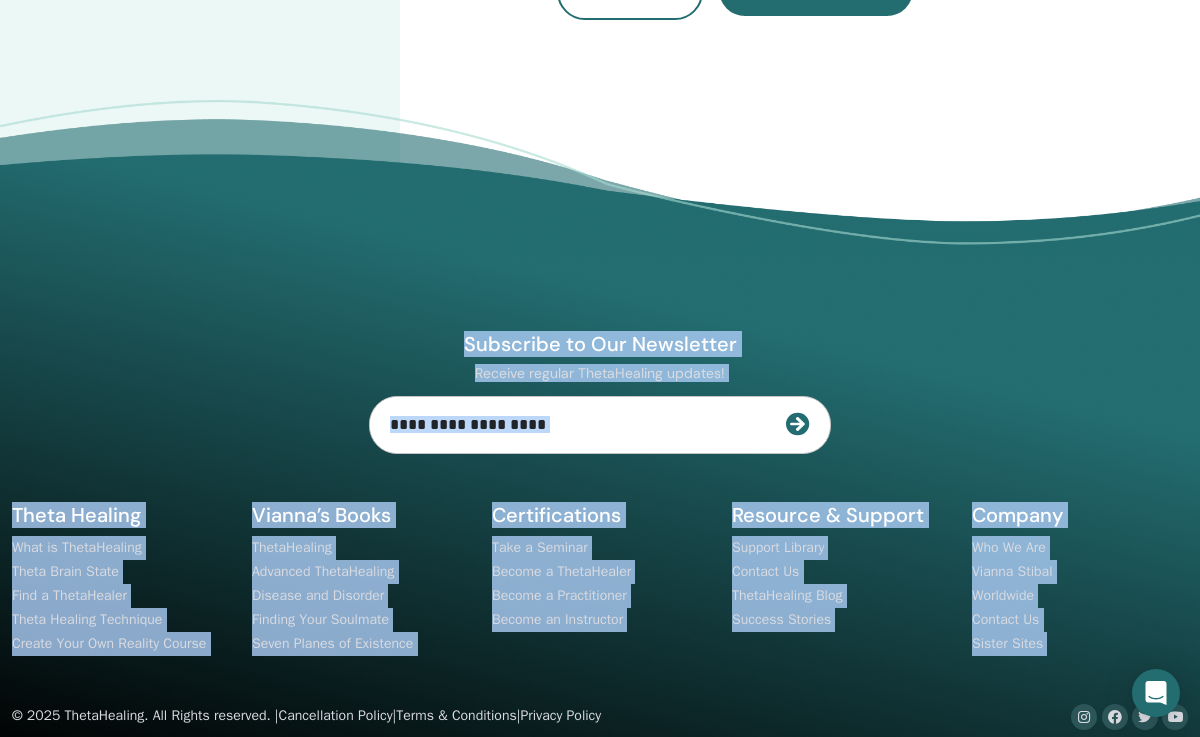 scroll, scrollTop: 939, scrollLeft: 0, axis: vertical 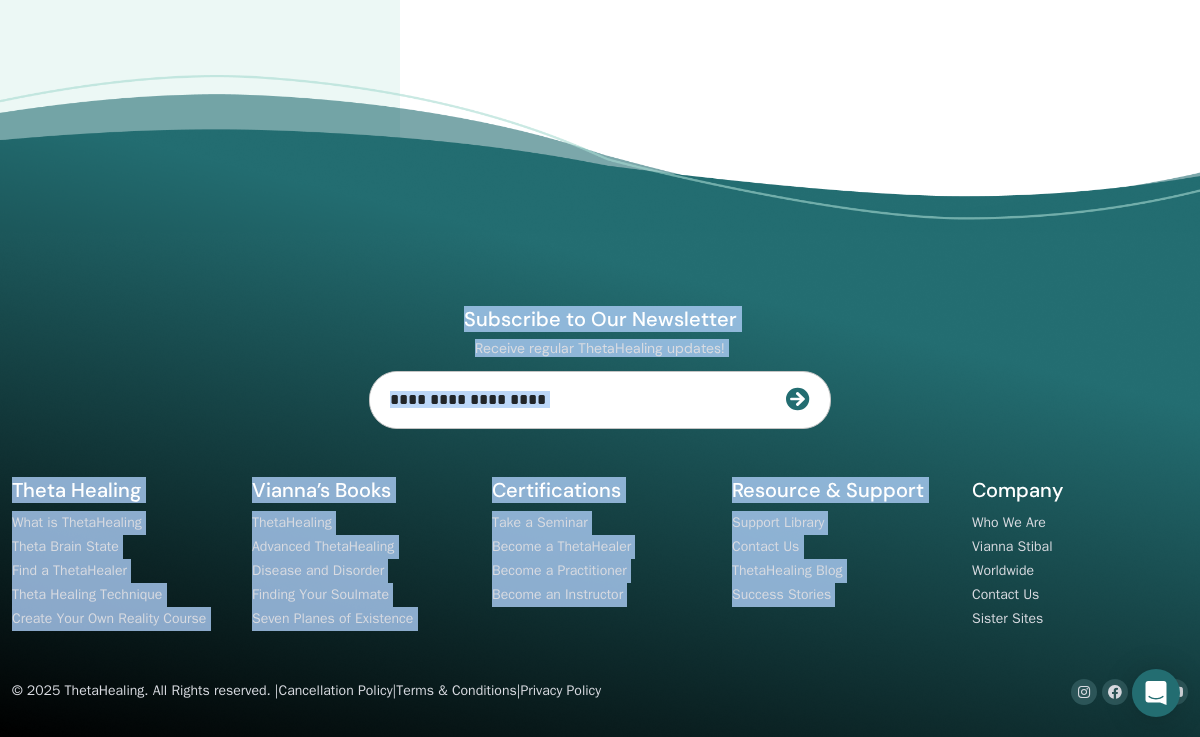drag, startPoint x: 956, startPoint y: 610, endPoint x: 964, endPoint y: 467, distance: 143.2236 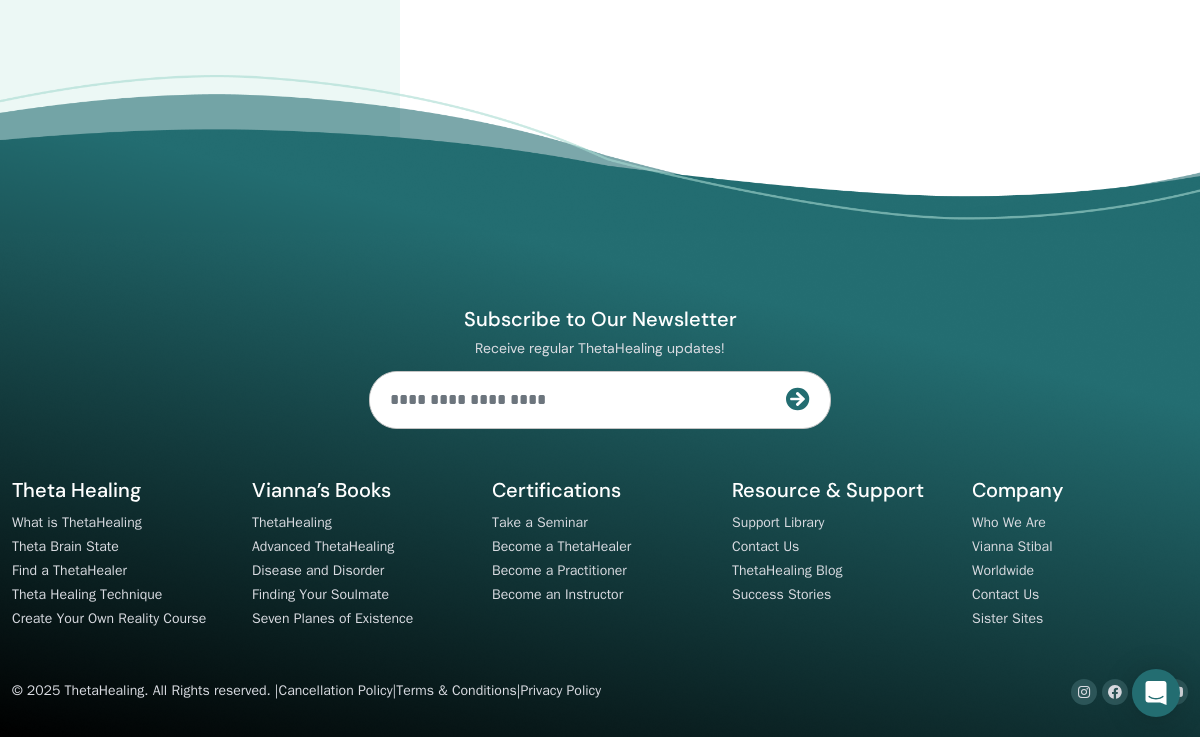 drag, startPoint x: 1060, startPoint y: 49, endPoint x: 1060, endPoint y: -44, distance: 93 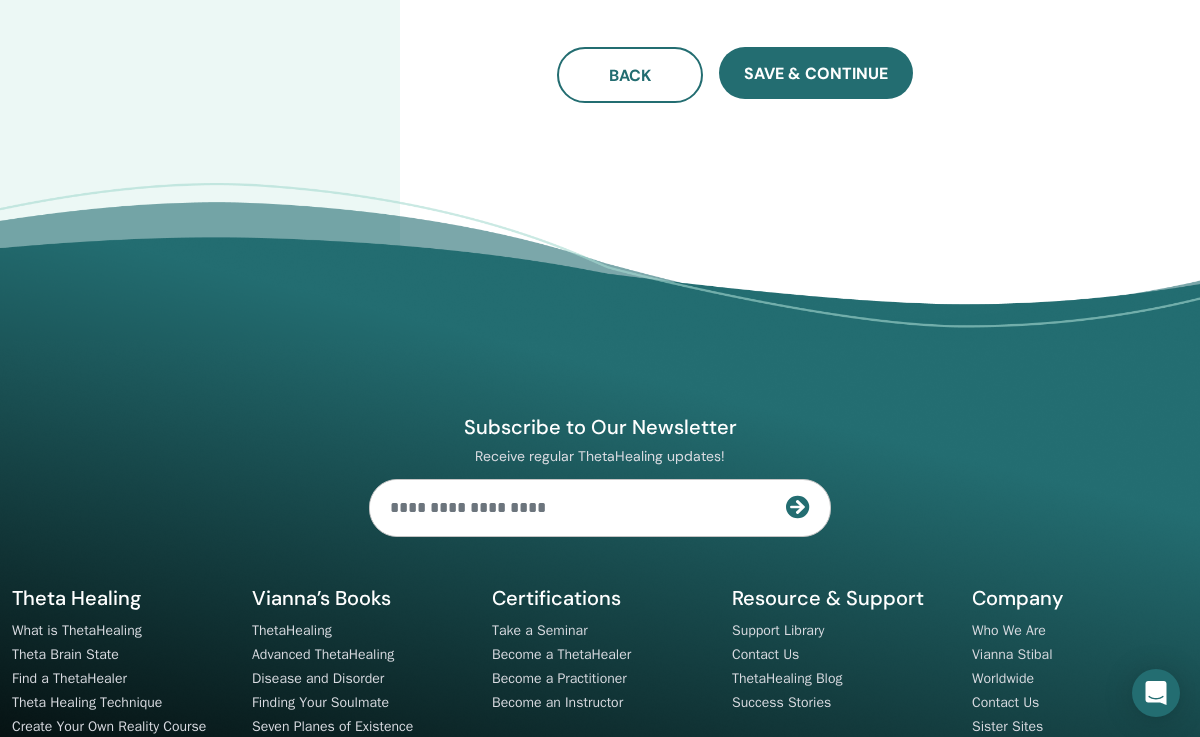 scroll, scrollTop: 819, scrollLeft: 0, axis: vertical 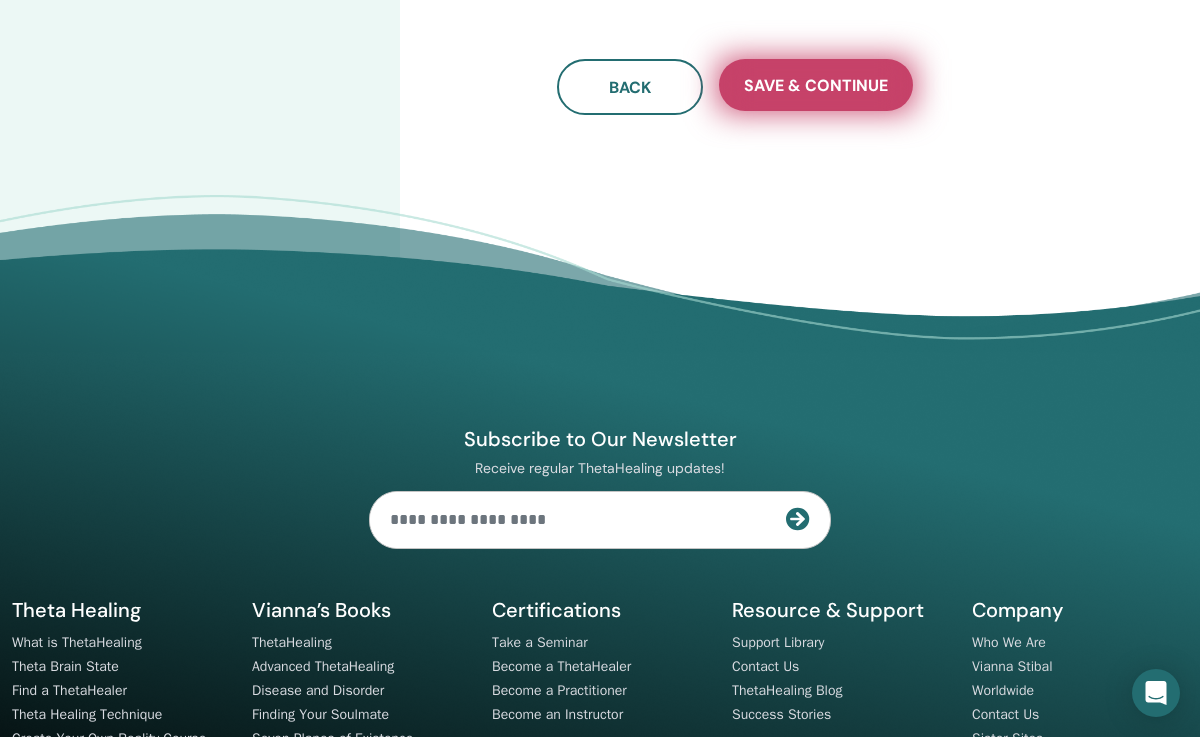 click on "Save & Continue" at bounding box center [816, 85] 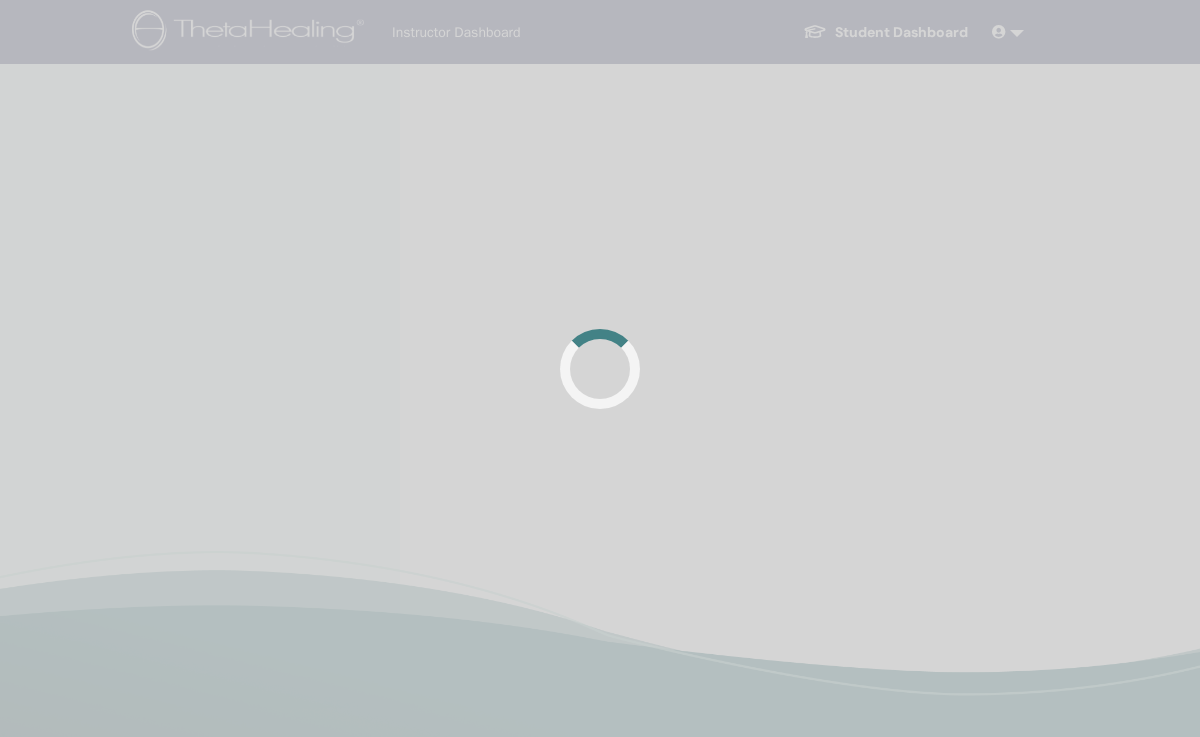 scroll, scrollTop: 0, scrollLeft: 0, axis: both 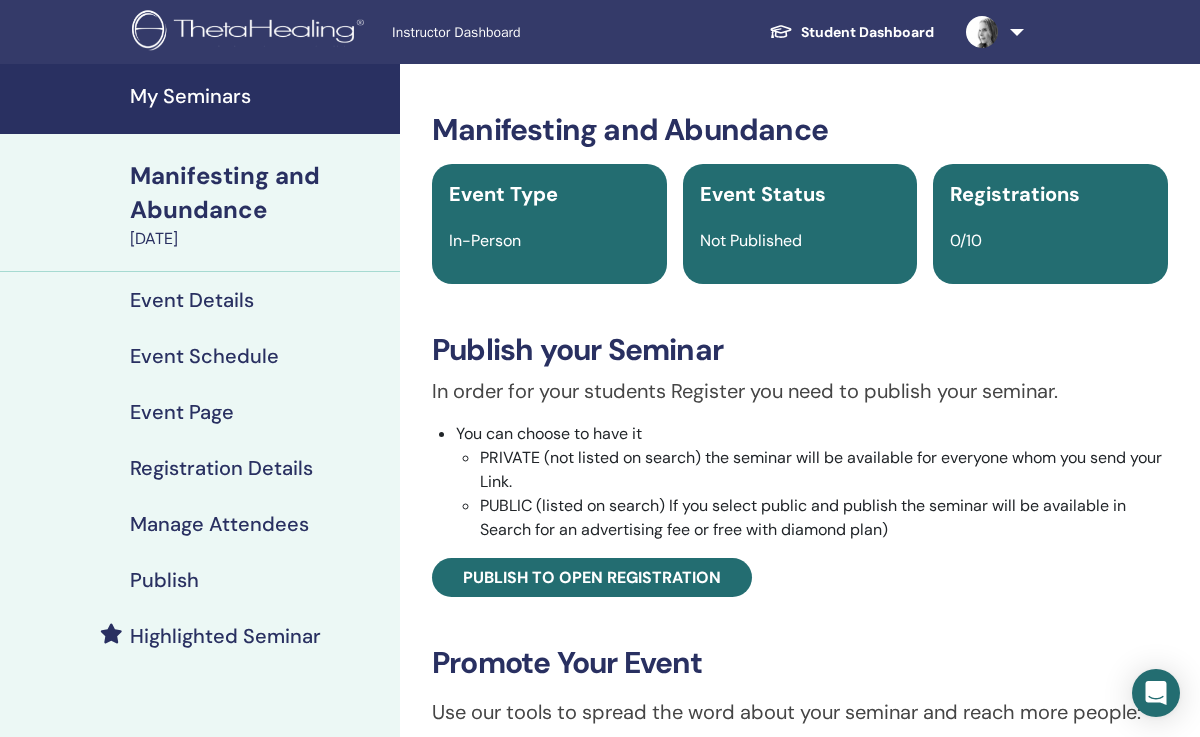 click on "In order for your students Register you need to publish your seminar. You can choose to have it PRIVATE (not listed on search) the seminar will be available for everyone whom you send your Link. PUBLIC (listed on search) If you select public and publish the seminar will be available in Search for an advertising fee or free with diamond plan) Publish to open registration" at bounding box center [800, 486] 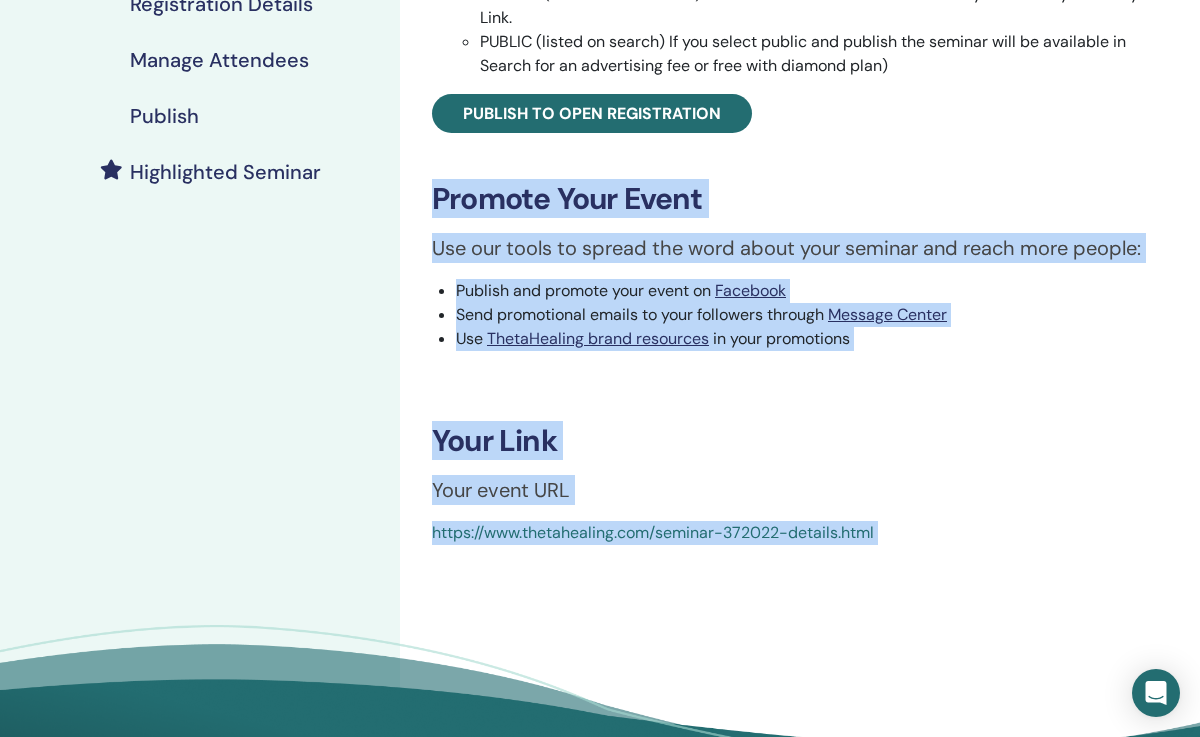 scroll, scrollTop: 1014, scrollLeft: 0, axis: vertical 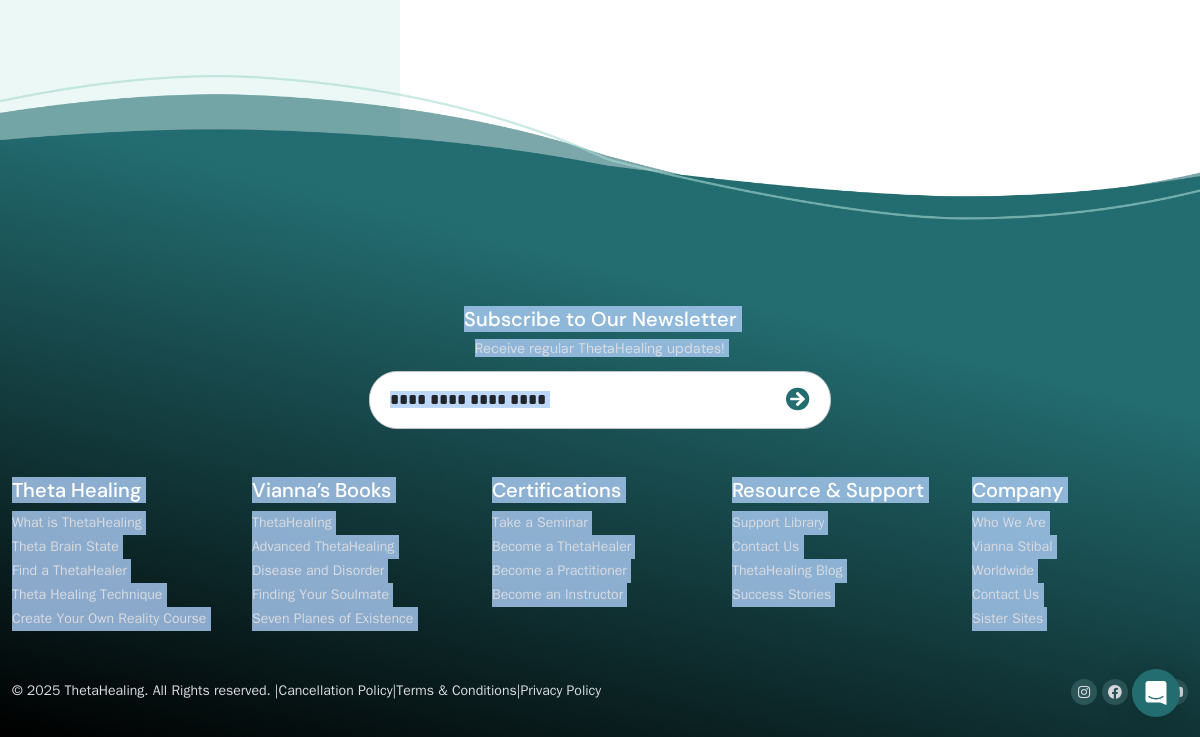 drag, startPoint x: 893, startPoint y: 638, endPoint x: 920, endPoint y: 597, distance: 49.09175 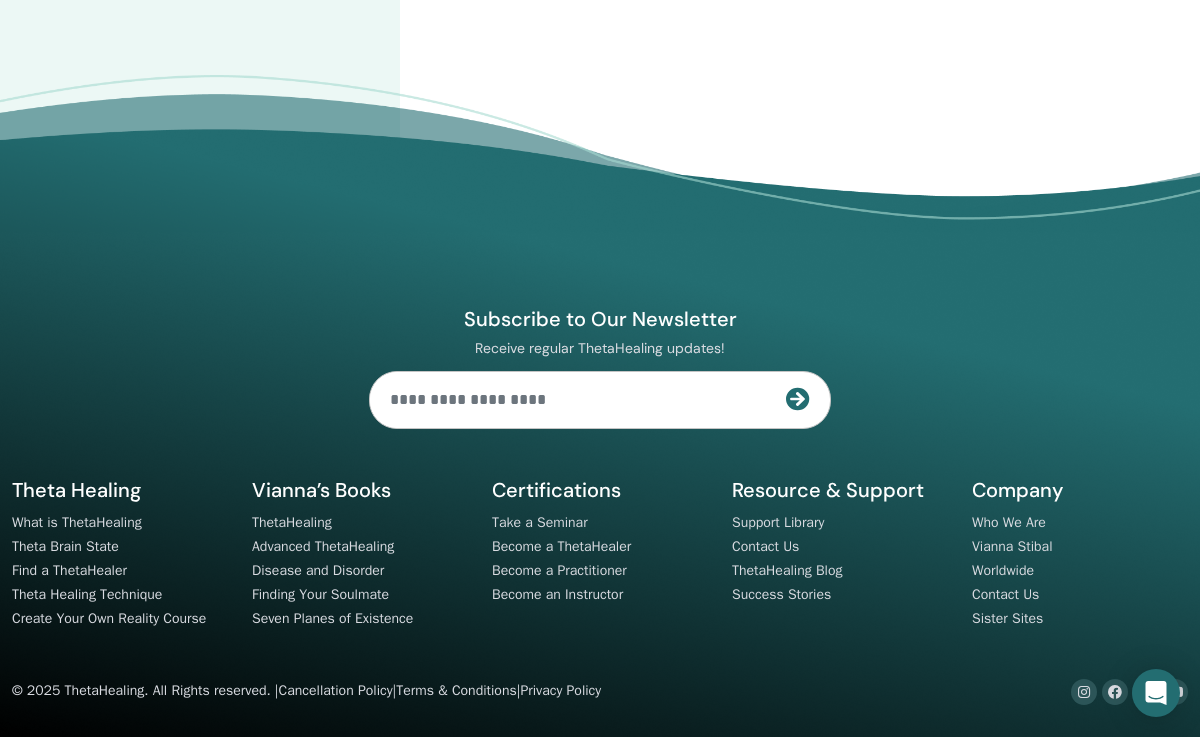 click on "Subscribe to Our Newsletter
Receive regular ThetaHealing updates!
Theta Healing
What is ThetaHealing
Company" at bounding box center (600, 433) 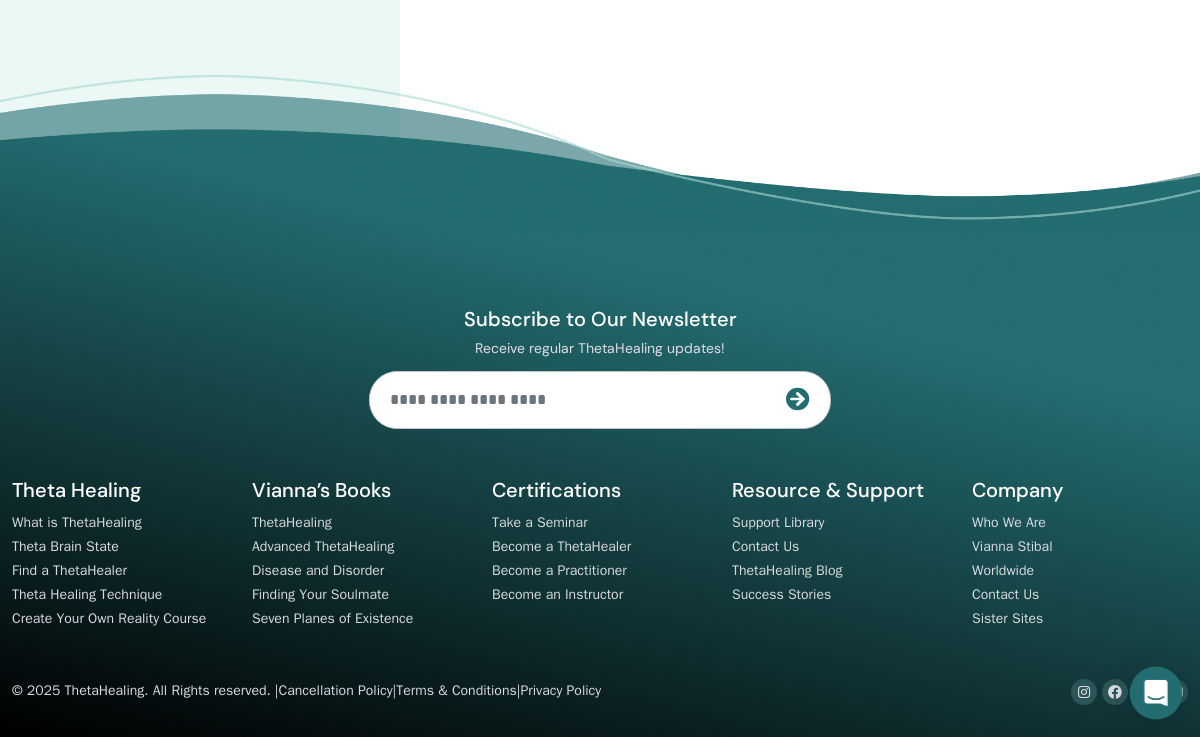 click 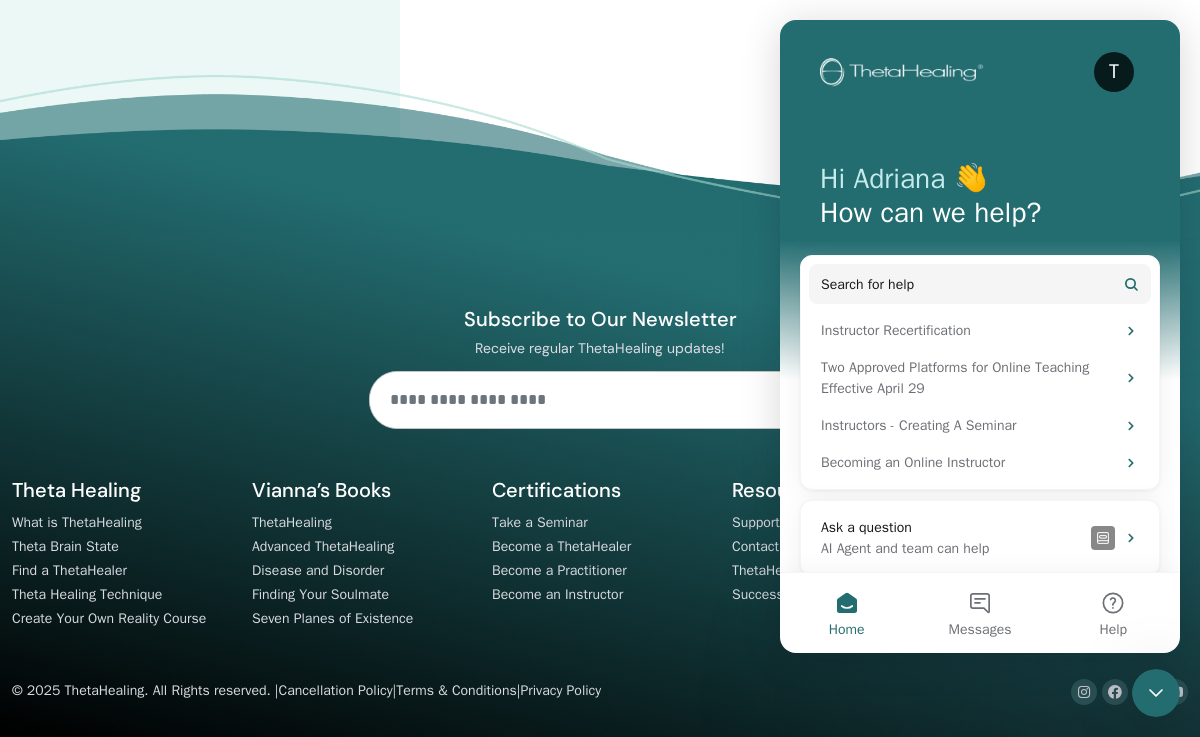 scroll, scrollTop: 0, scrollLeft: 0, axis: both 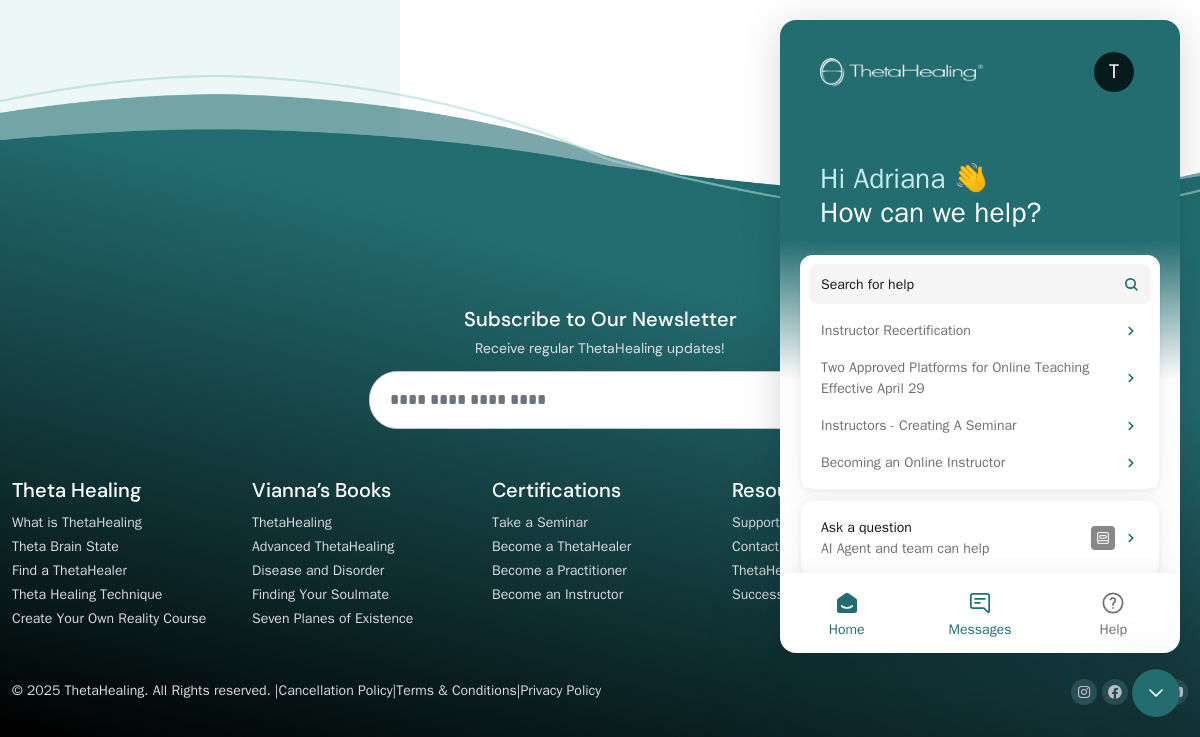 click on "Messages" at bounding box center [979, 613] 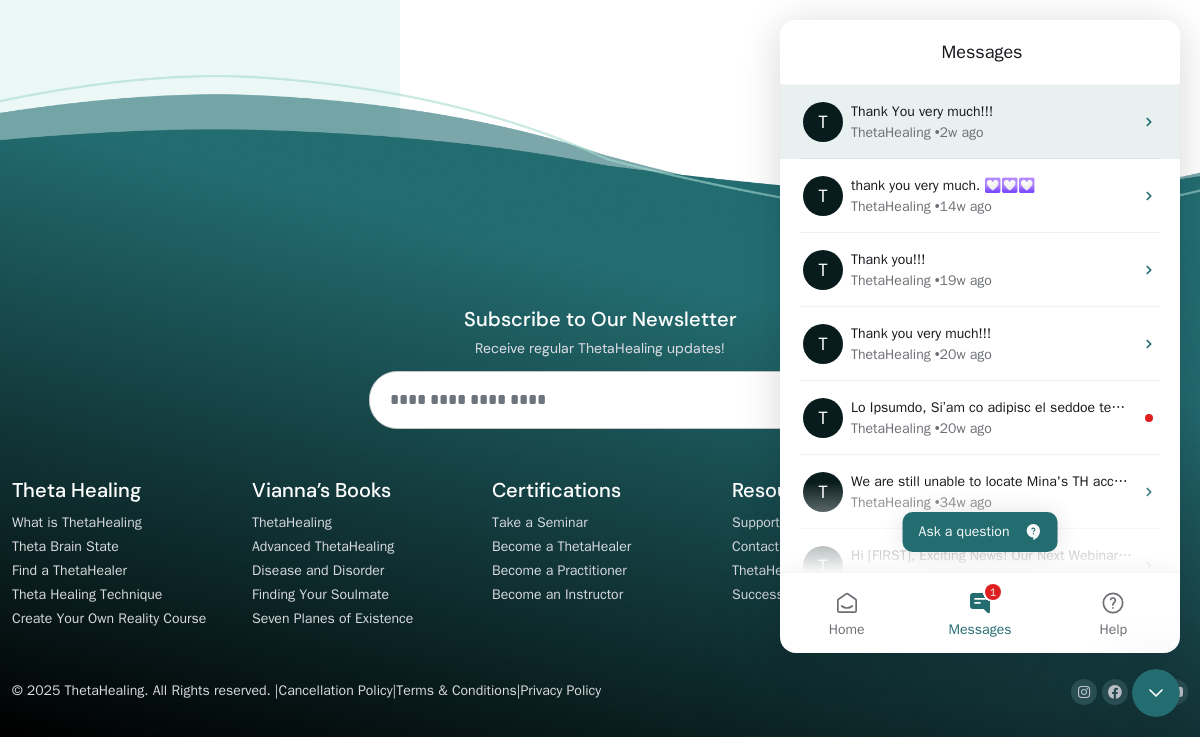 click on "T Thank You very much!!! ThetaHealing •  2w ago" at bounding box center (980, 122) 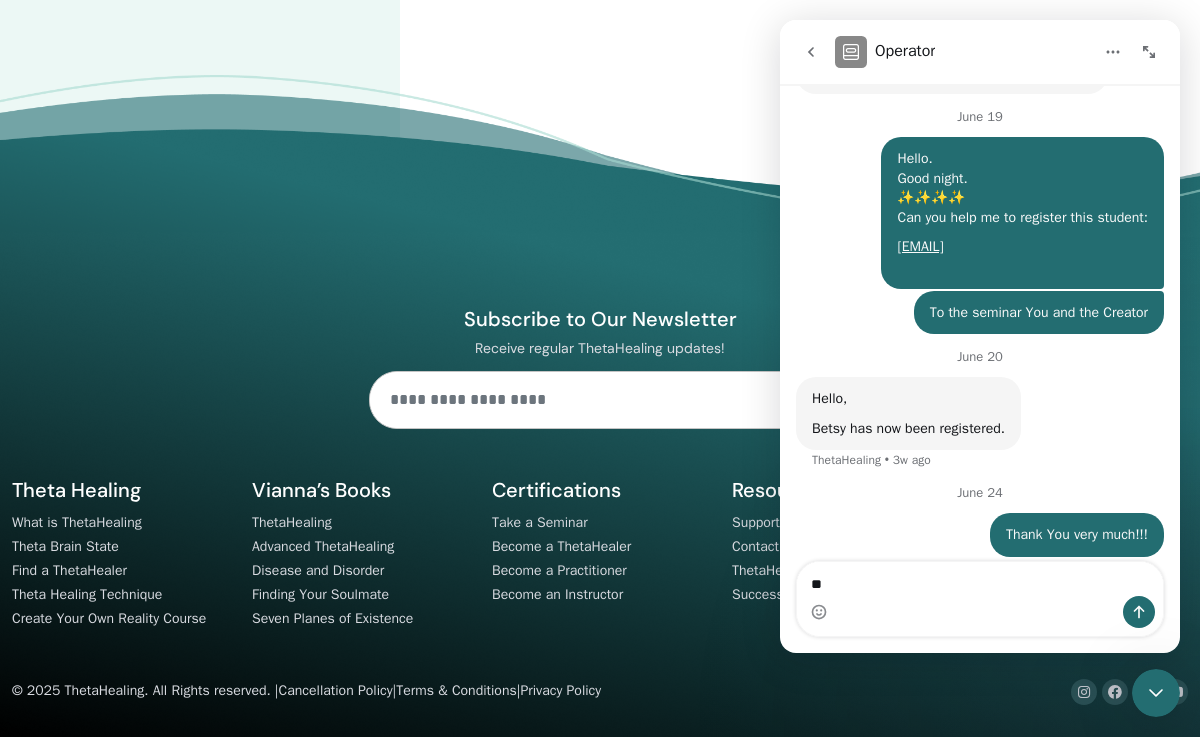 scroll, scrollTop: 1401, scrollLeft: 0, axis: vertical 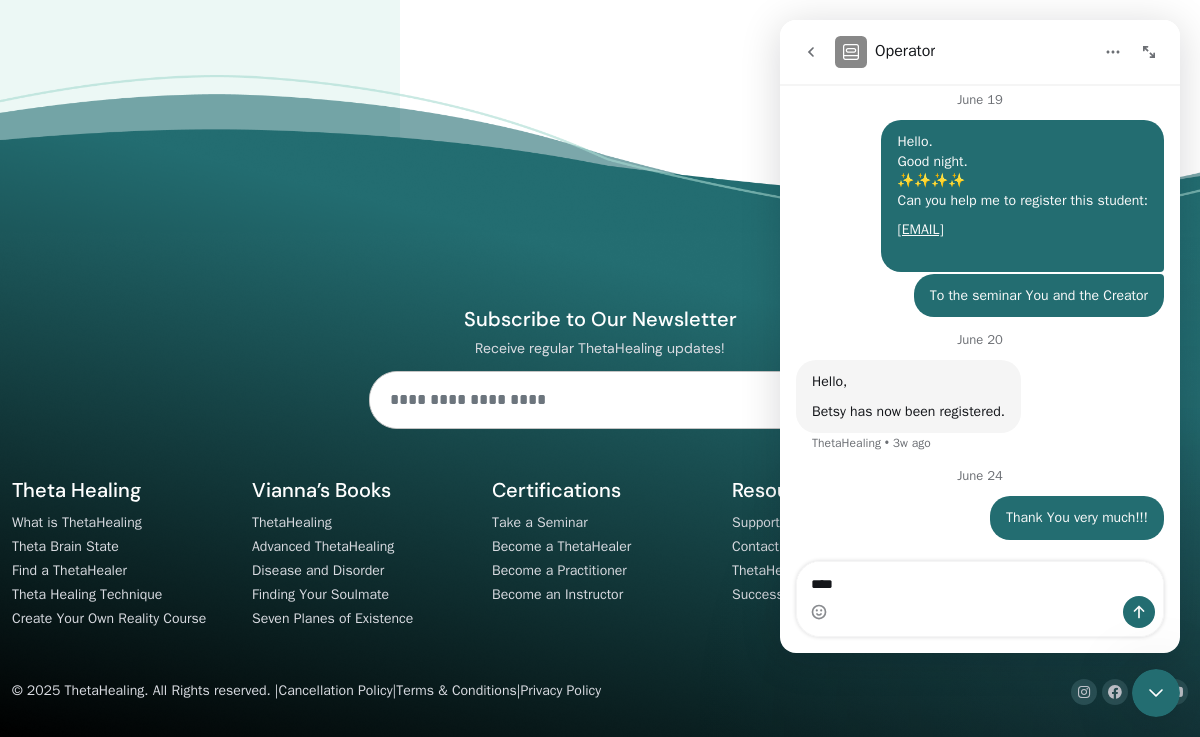 type on "*****" 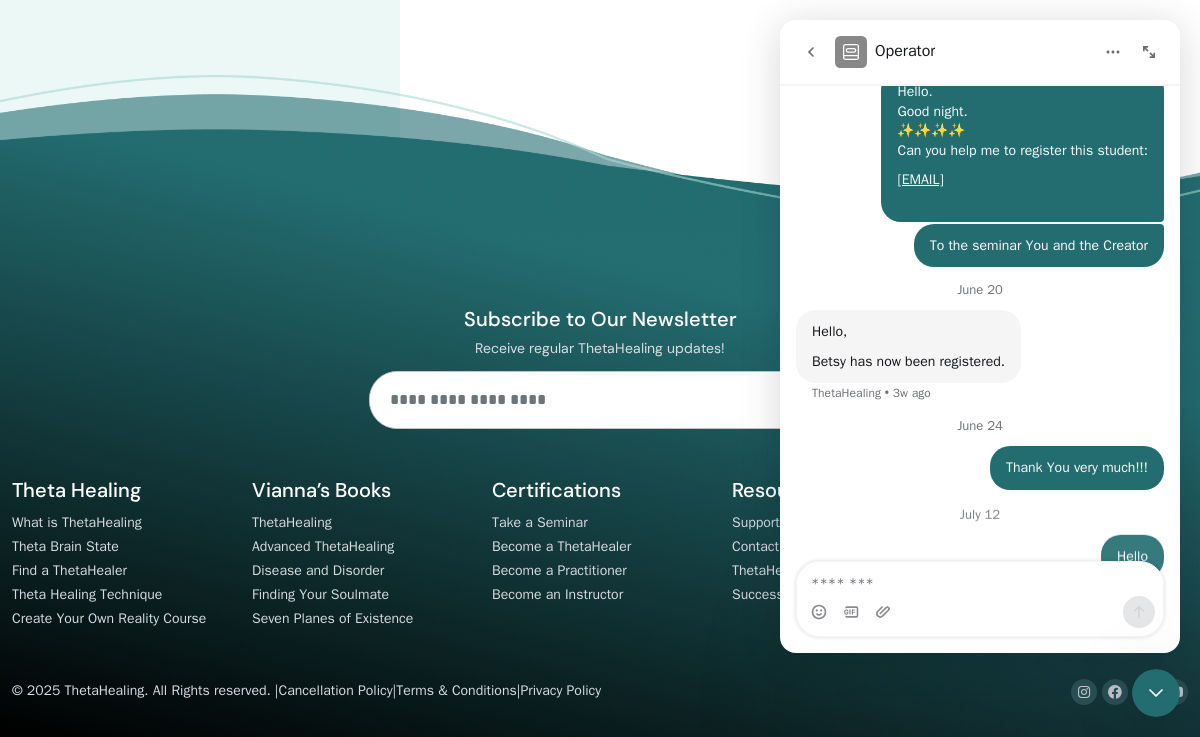 scroll, scrollTop: 1487, scrollLeft: 0, axis: vertical 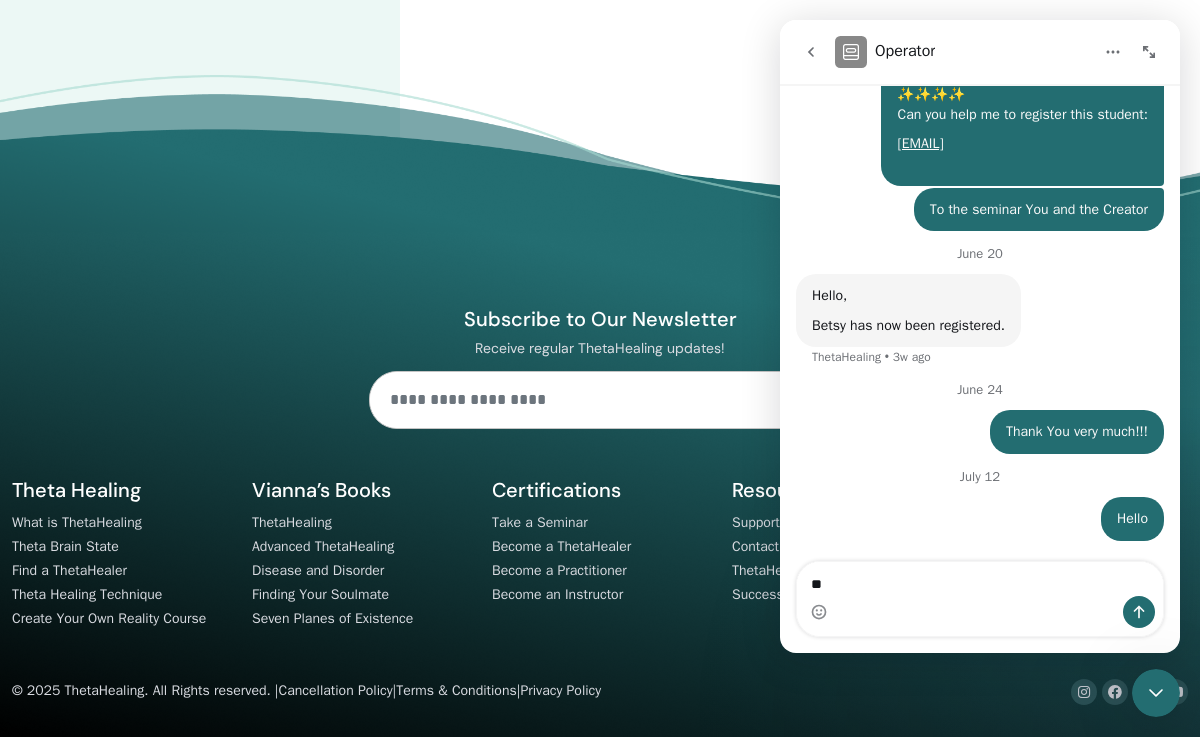 type on "*" 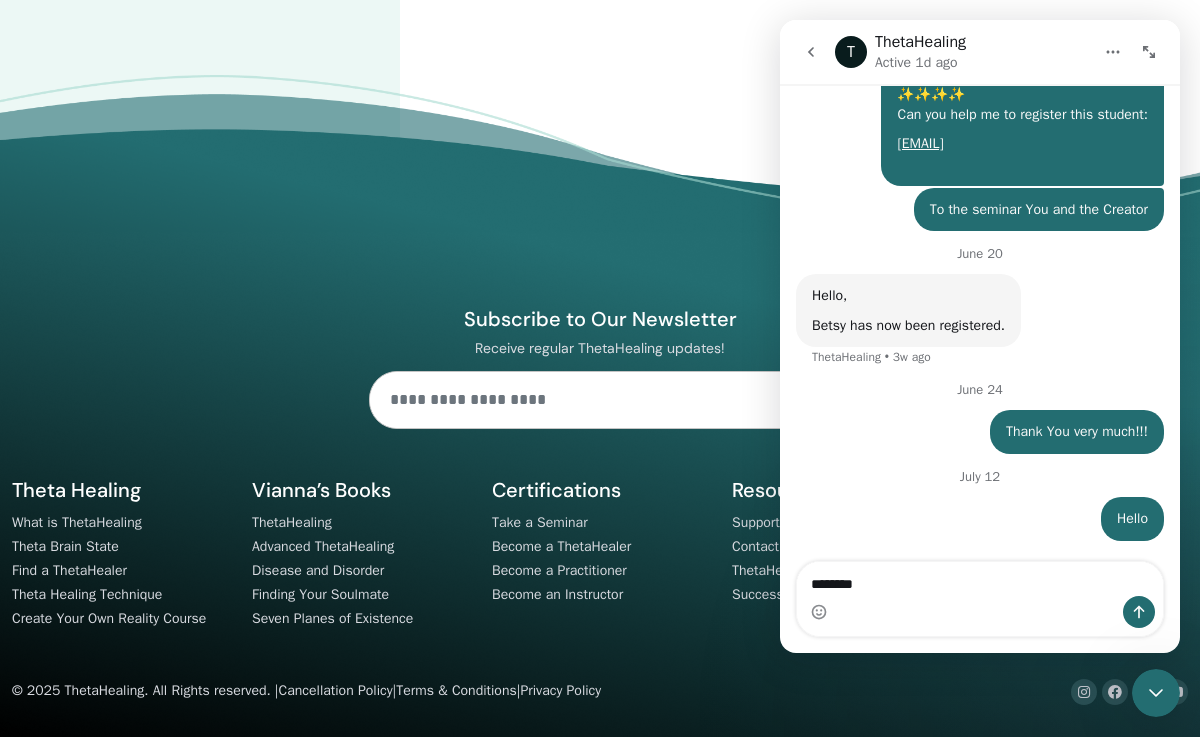 type on "*********" 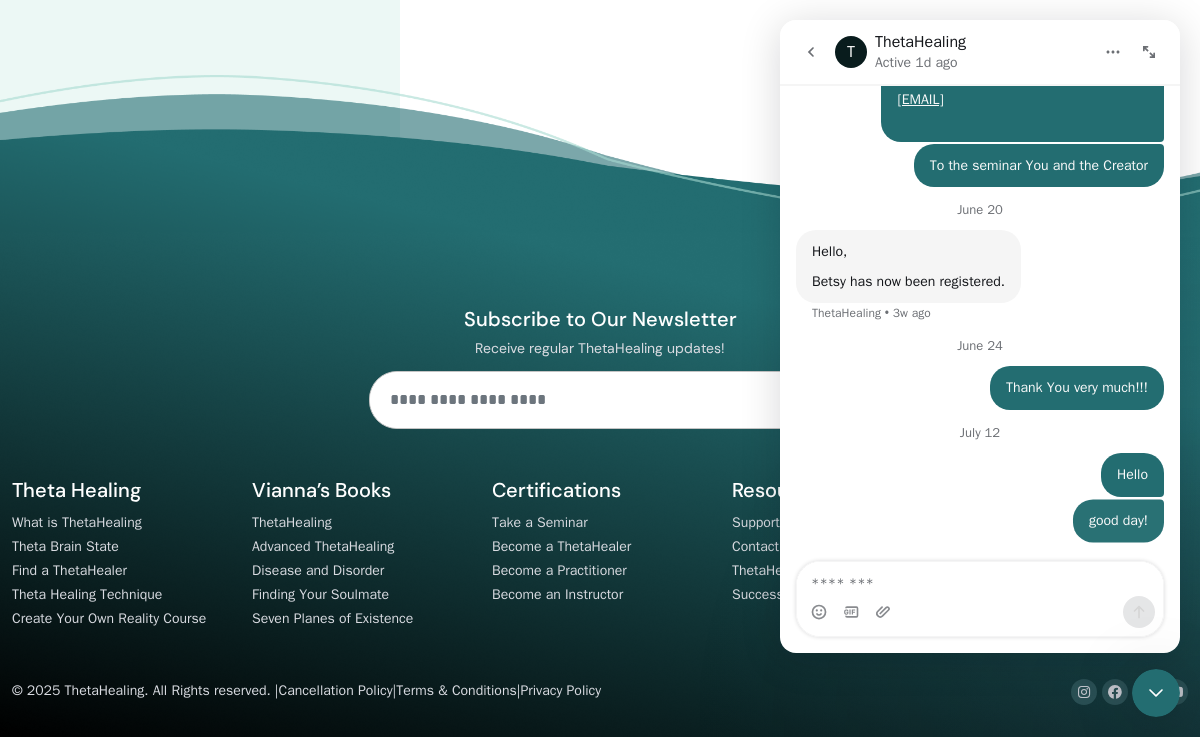 scroll, scrollTop: 1533, scrollLeft: 0, axis: vertical 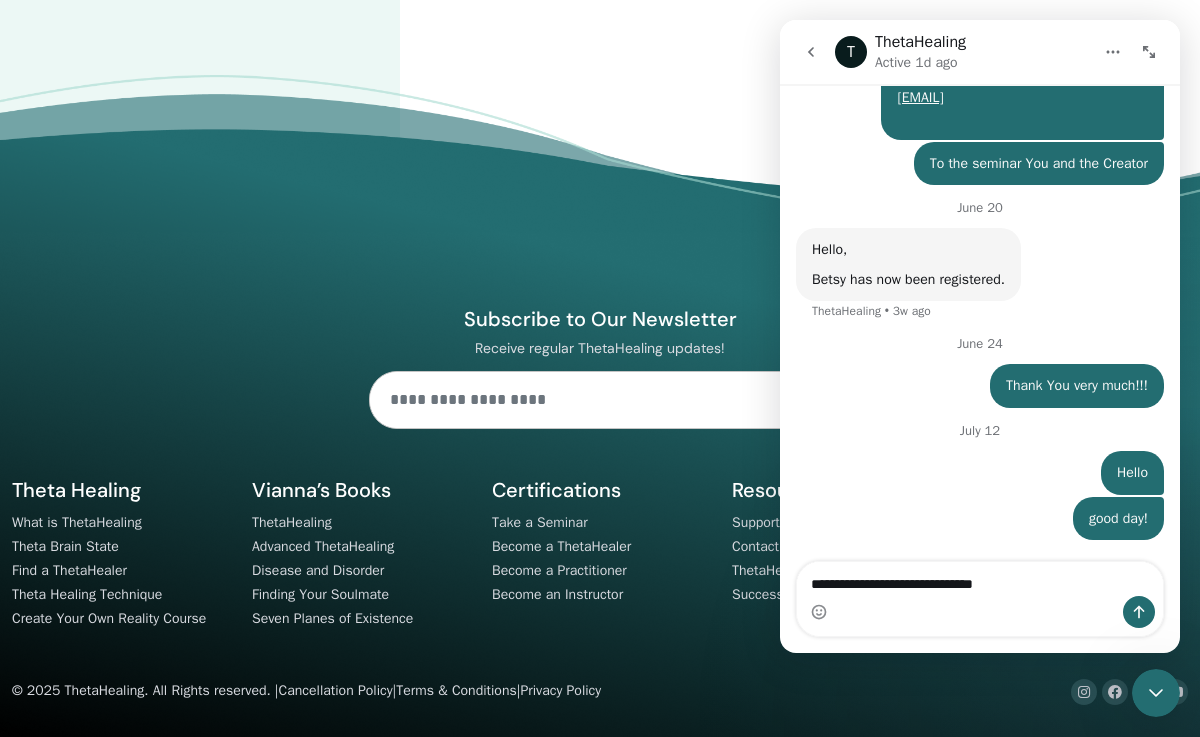 type on "**********" 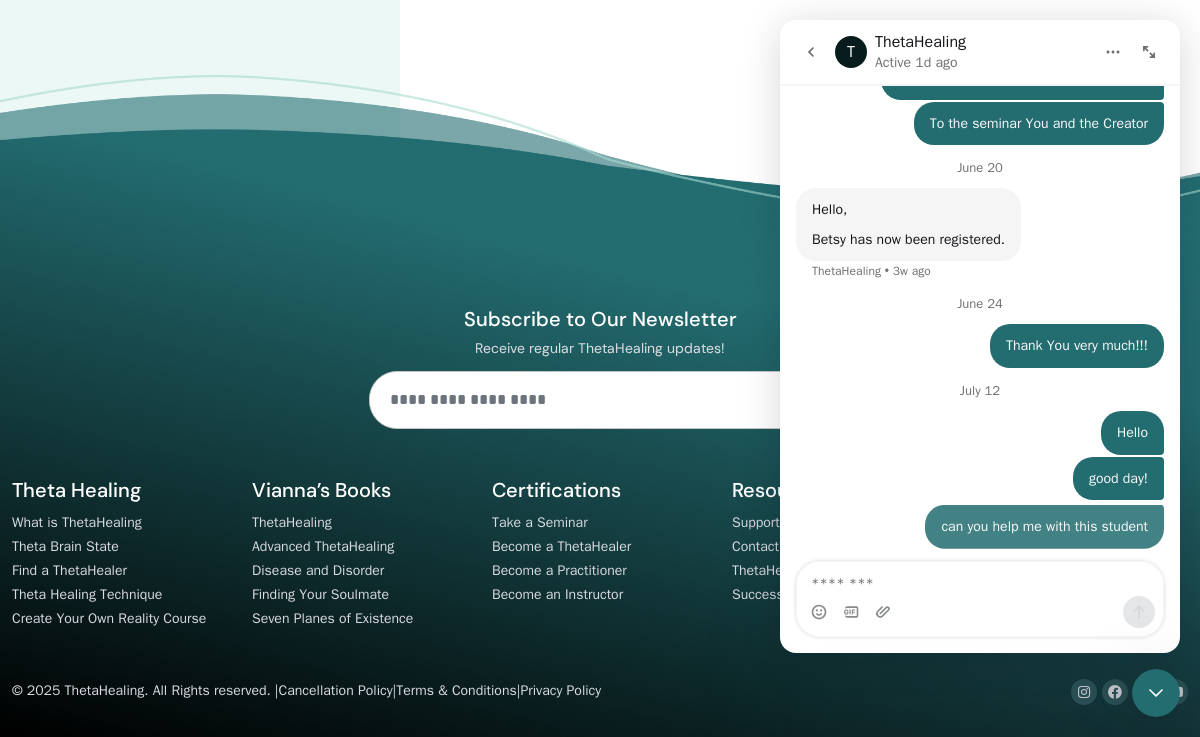 scroll, scrollTop: 1579, scrollLeft: 0, axis: vertical 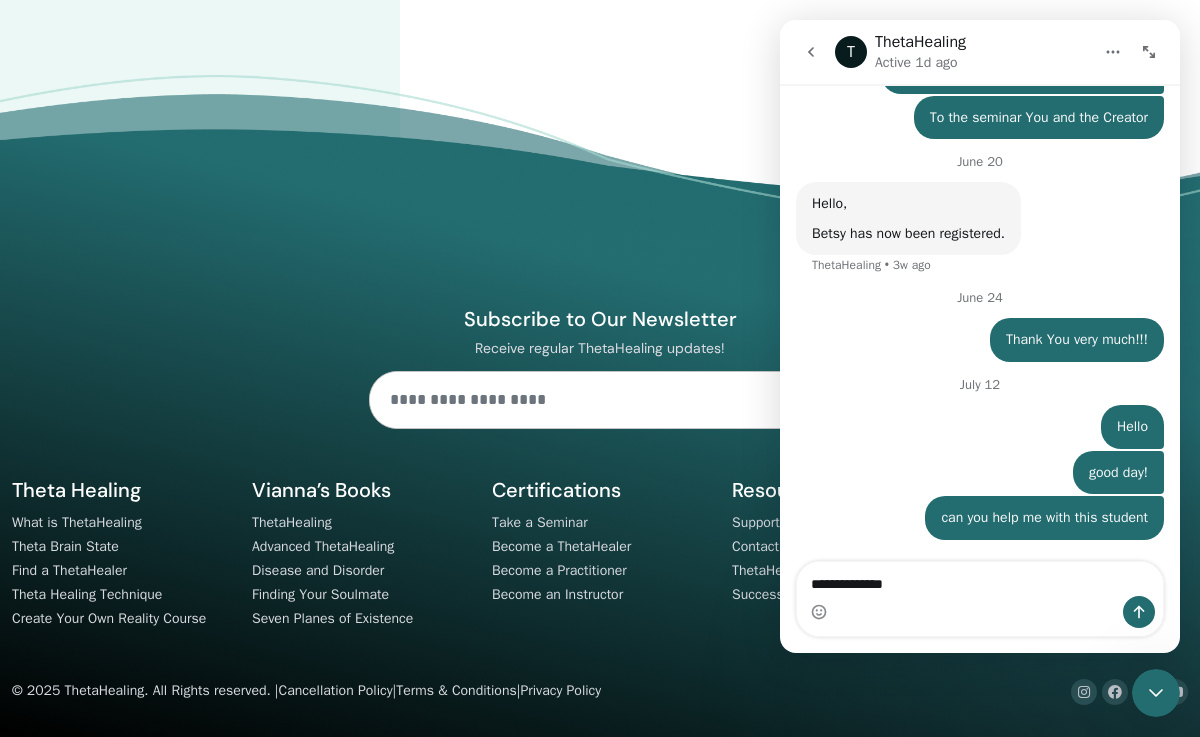 click on "Subscribe to Our Newsletter
Receive regular ThetaHealing updates!
Theta Healing
What is ThetaHealing" at bounding box center (600, 406) 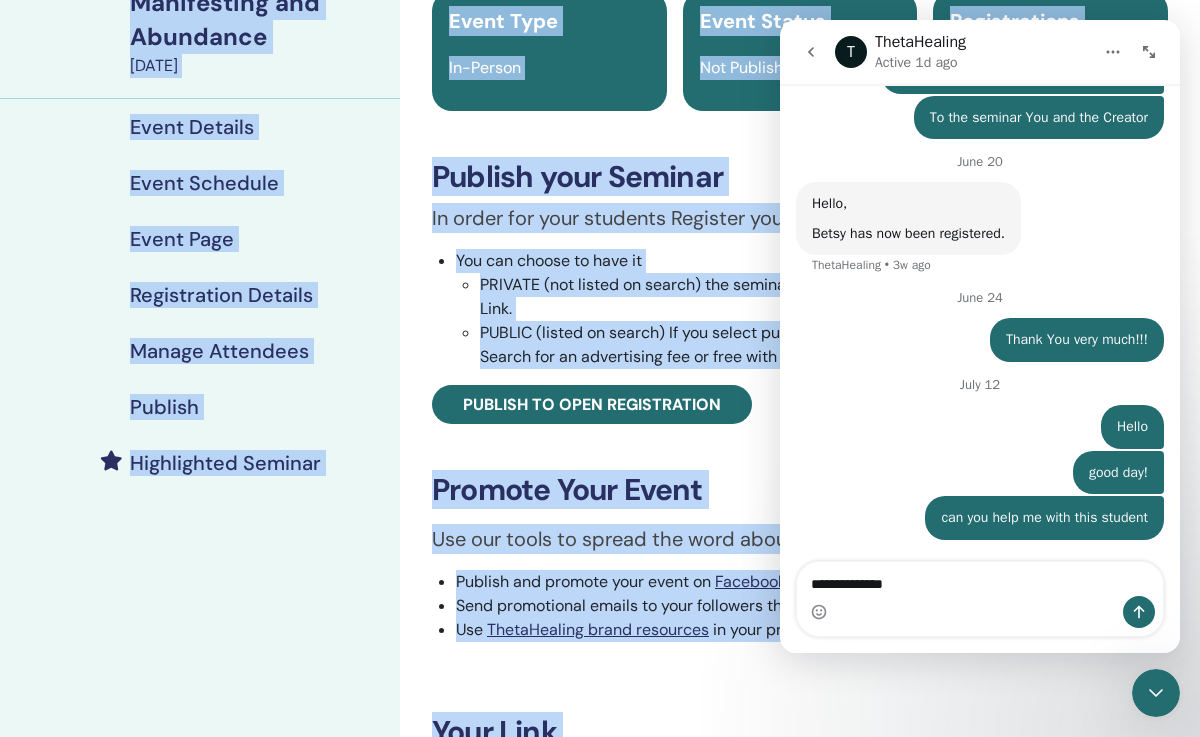 scroll, scrollTop: 0, scrollLeft: 0, axis: both 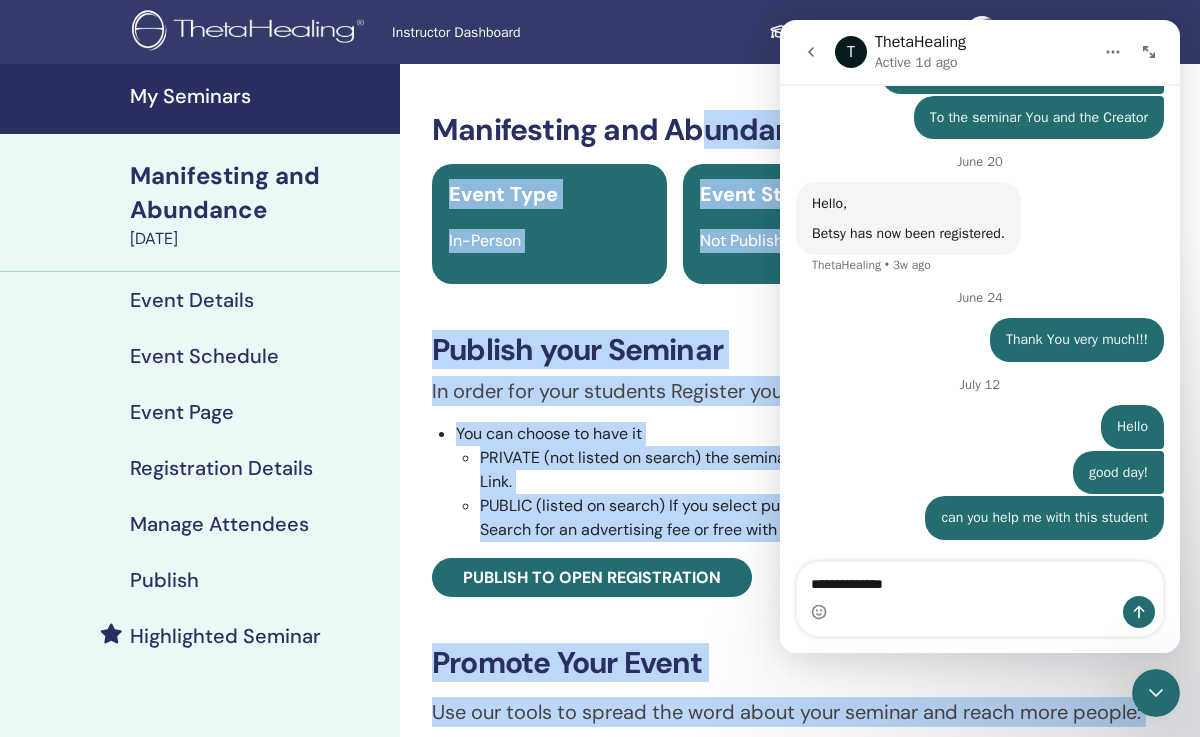 drag, startPoint x: 721, startPoint y: 11, endPoint x: 700, endPoint y: 125, distance: 115.918076 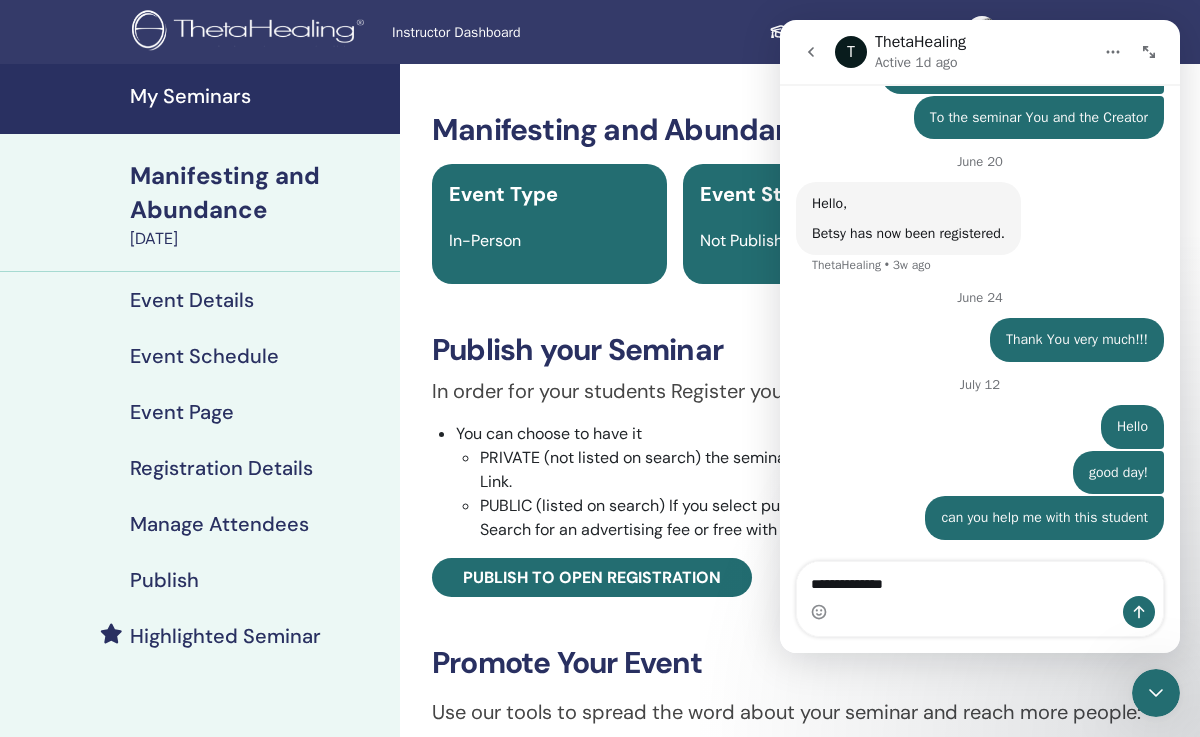 click on "Manifesting and Abundance Event Type In-Person Event Status Not Published Registrations 0/10 Publish your Seminar In order for your students Register you need to publish your seminar. You can choose to have it PRIVATE (not listed on search) the seminar will be available for everyone whom you send your Link. PUBLIC (listed on search) If you select public and publish the seminar will be available in Search for an advertising fee or free with diamond plan) Publish to open registration Promote Your Event Use our tools to spread the word about your seminar and reach more people: Publish and promote your event on   Facebook Send promotional emails to your followers through   Message Center Use   ThetaHealing brand resources   in your promotions Your Link Your event URL https://www.thetahealing.com/seminar-372022-details.html" at bounding box center (800, 676) 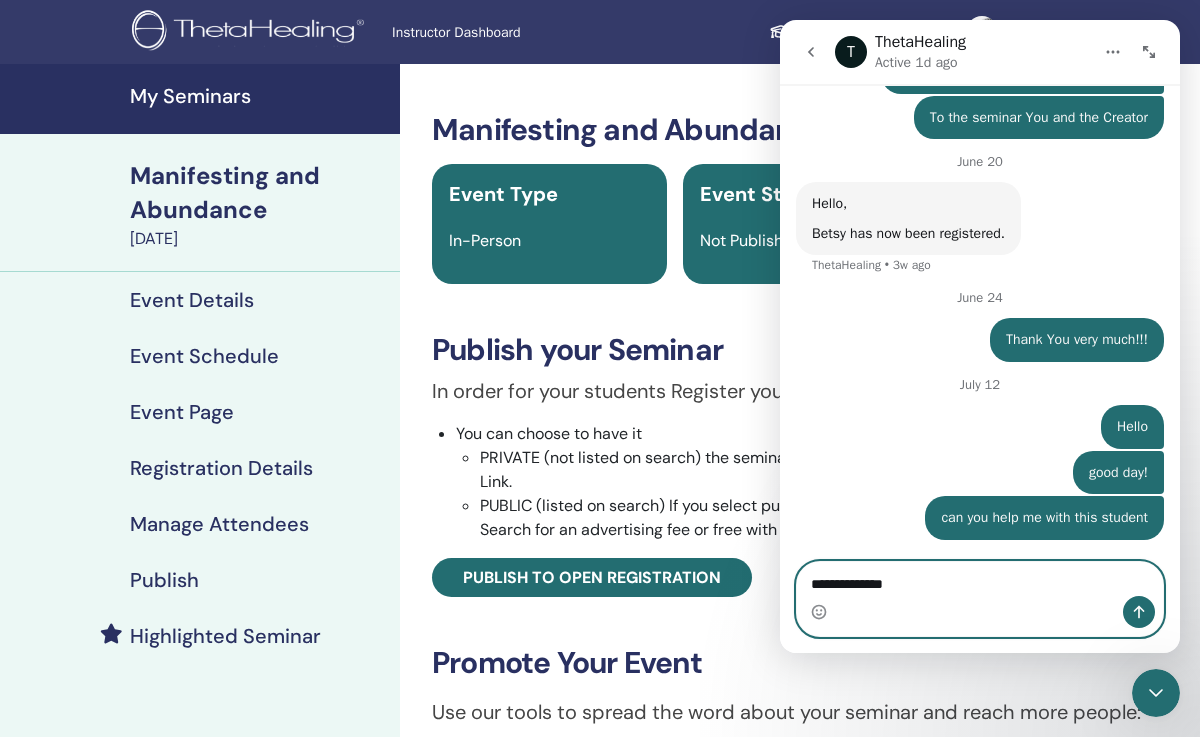 click on "**********" at bounding box center (980, 579) 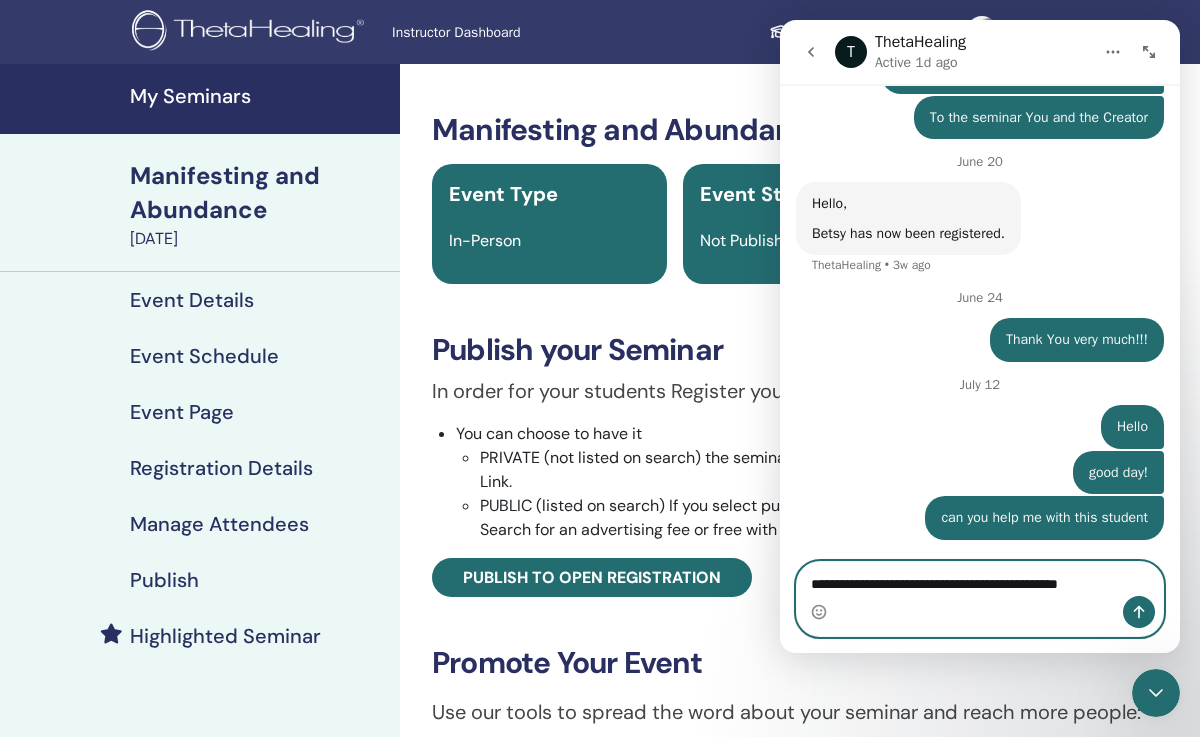 type on "**********" 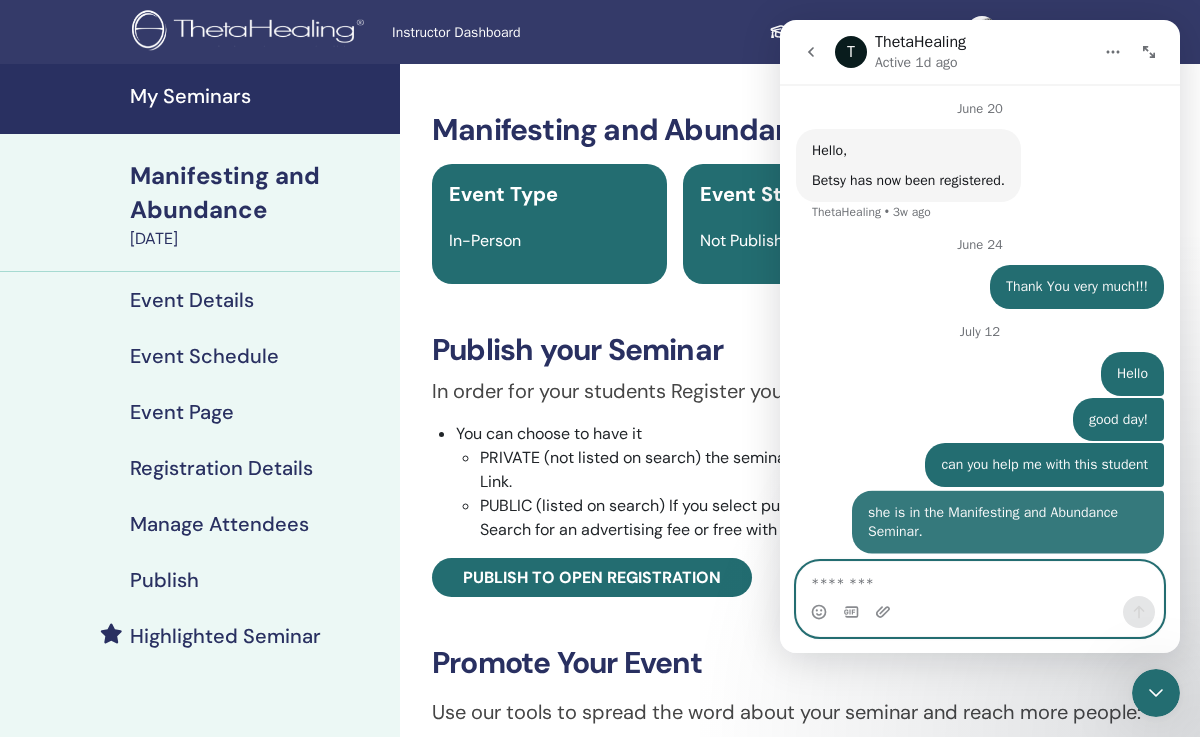 scroll, scrollTop: 1644, scrollLeft: 0, axis: vertical 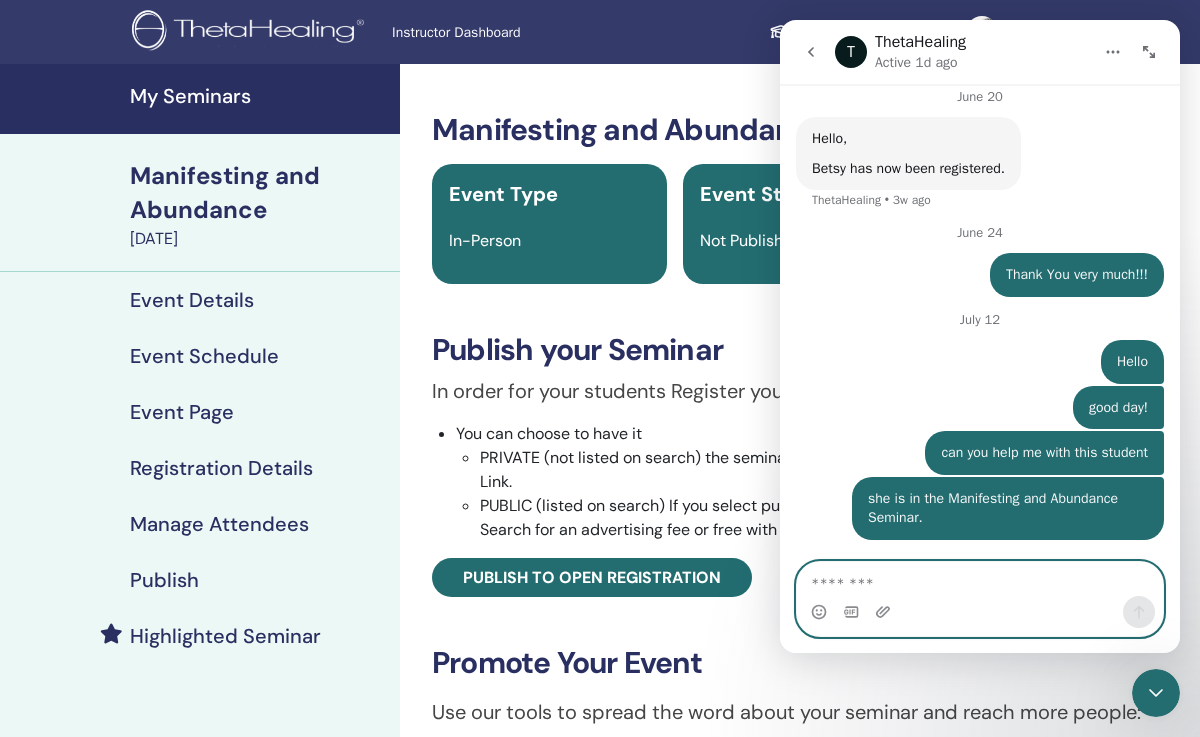 type on "*" 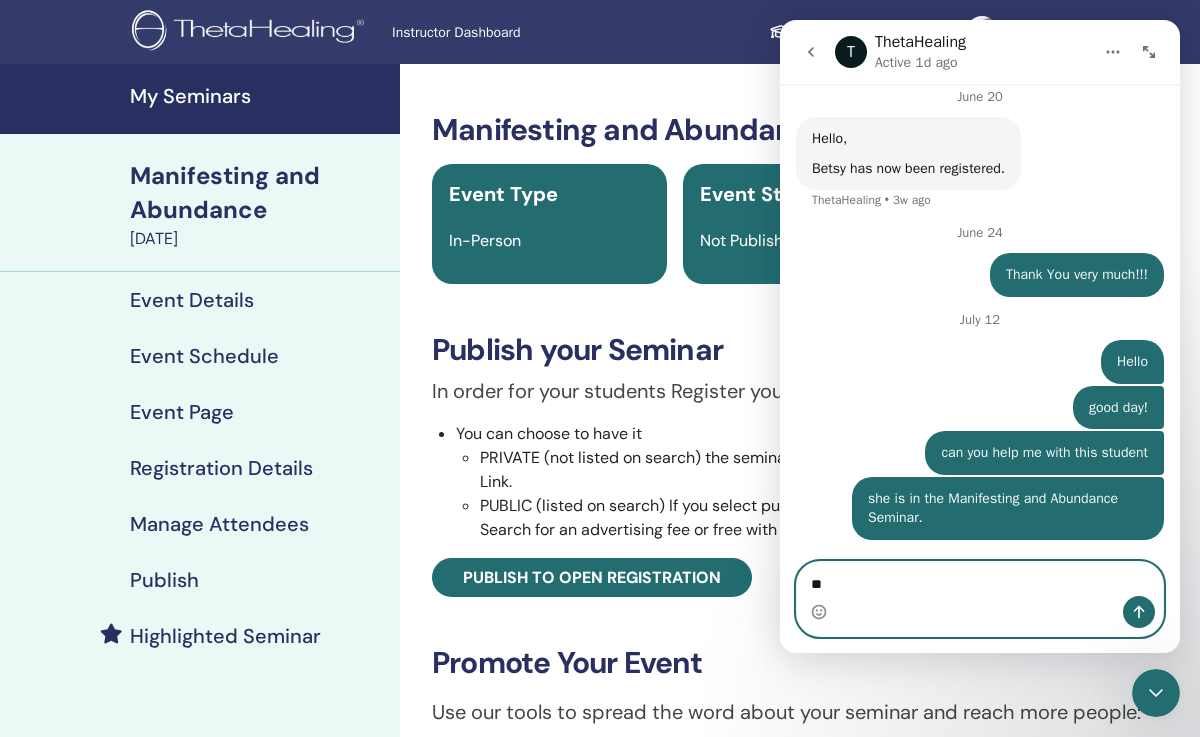 type on "*" 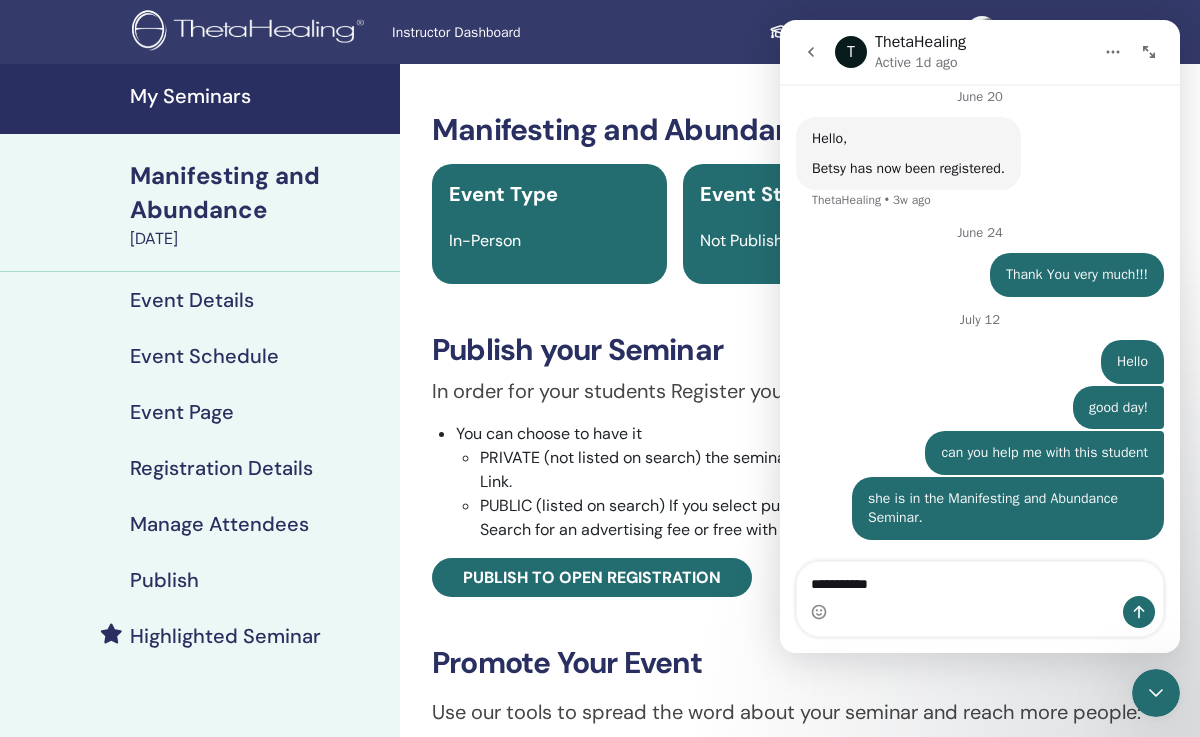click at bounding box center [819, 612] 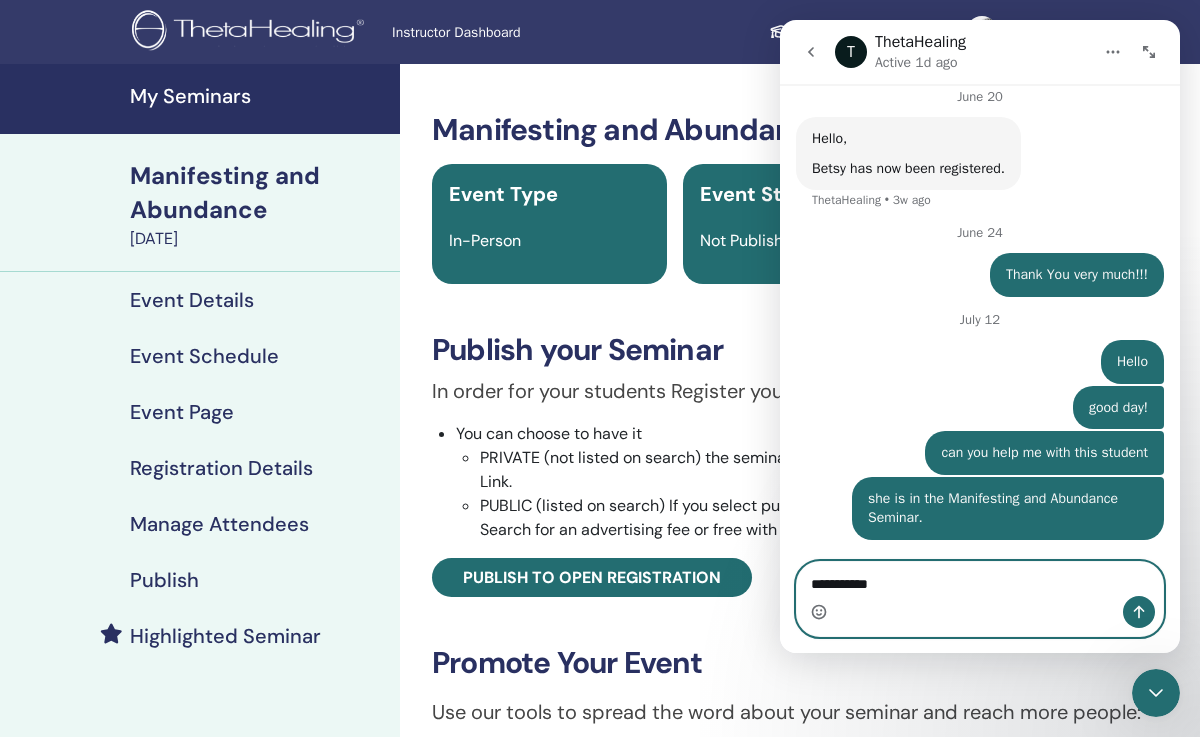 click 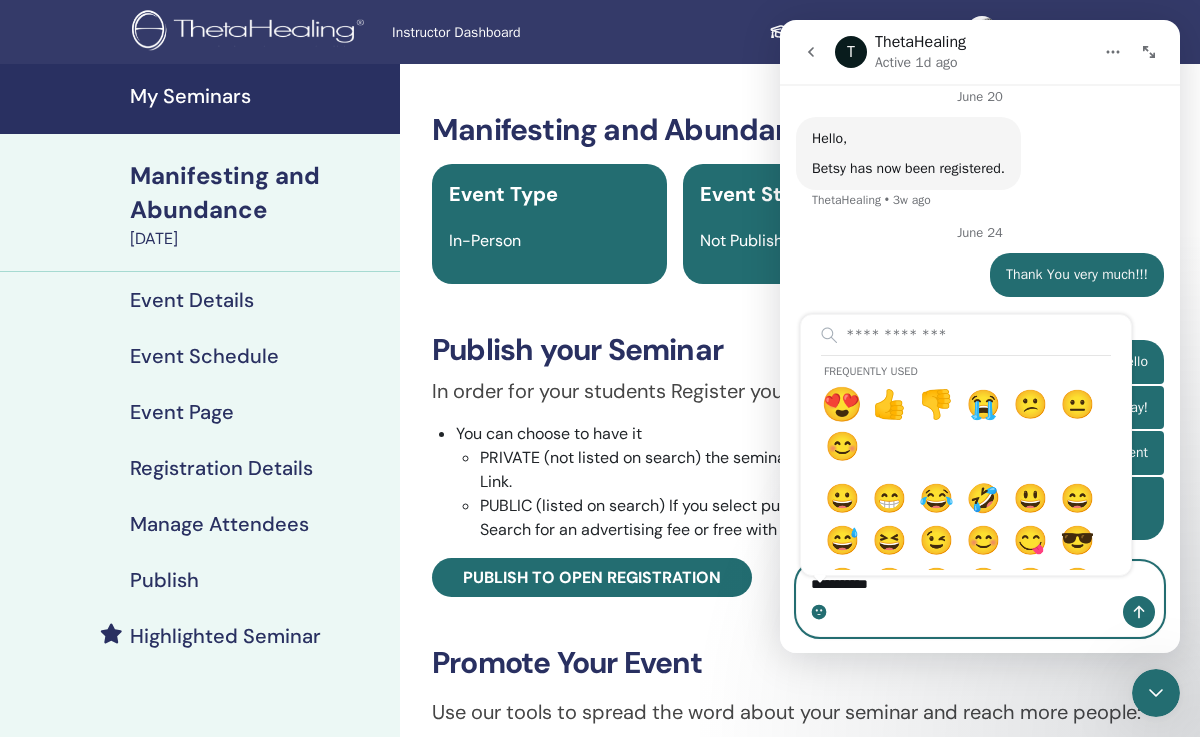 type on "**********" 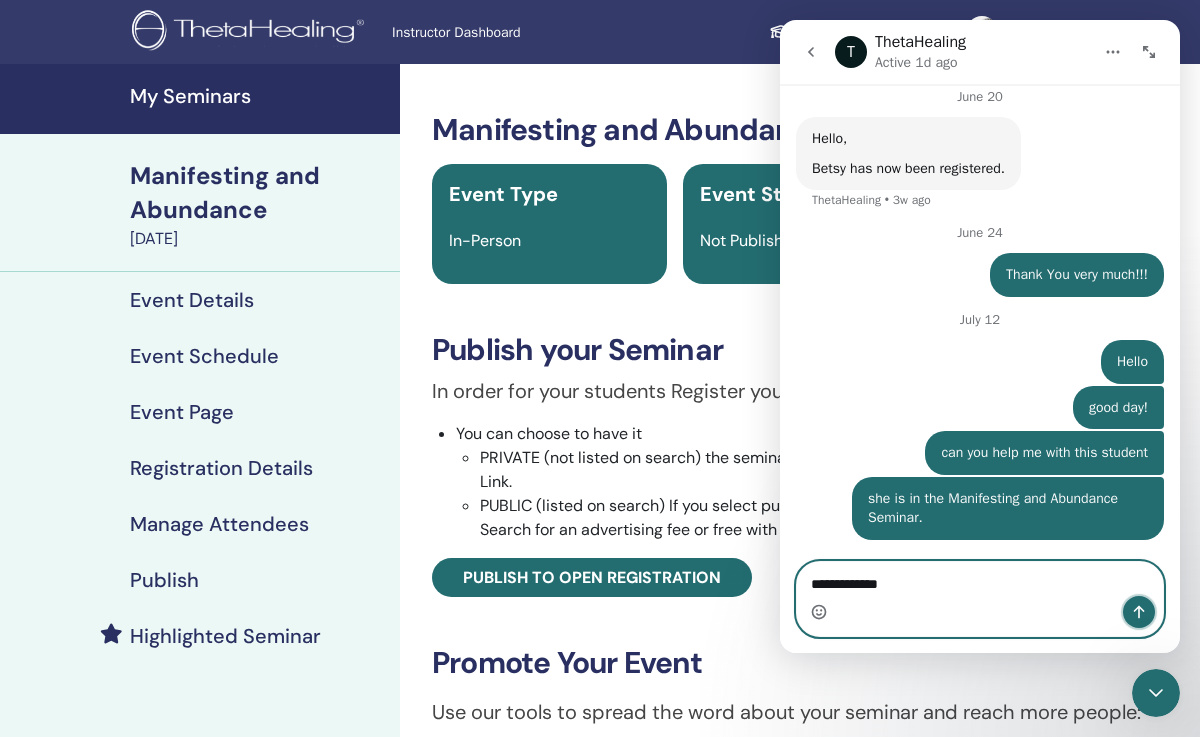 click 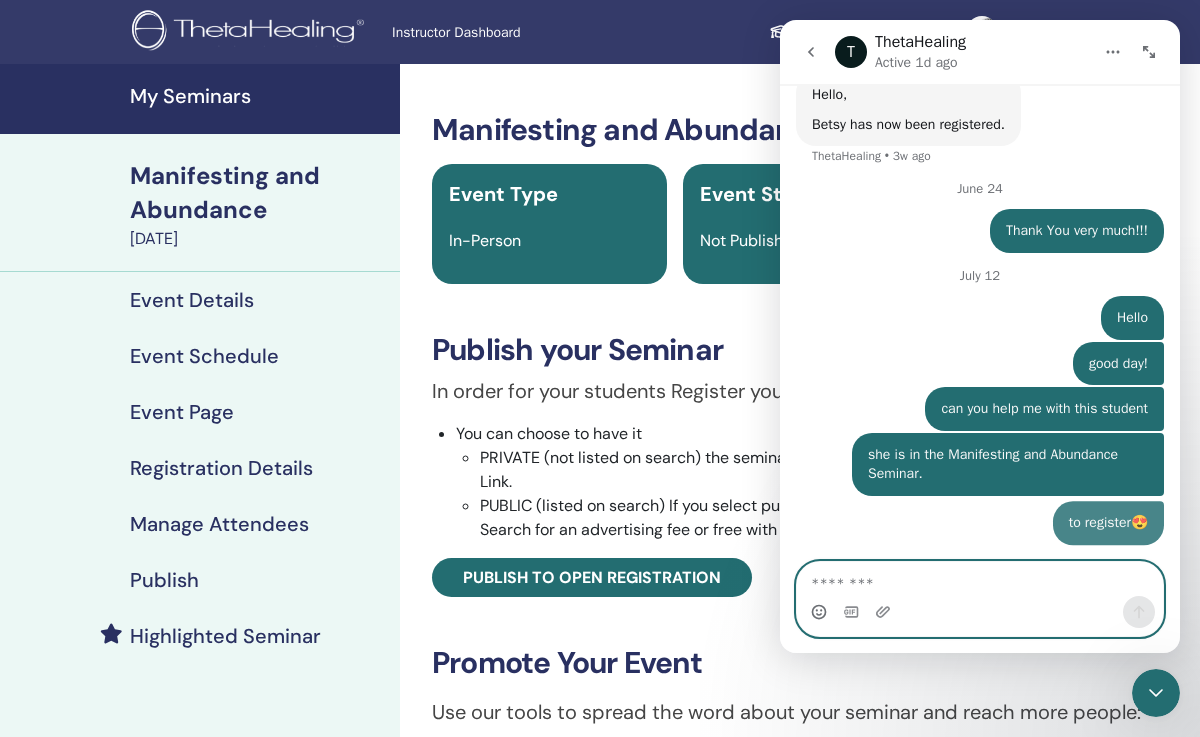 scroll, scrollTop: 1689, scrollLeft: 0, axis: vertical 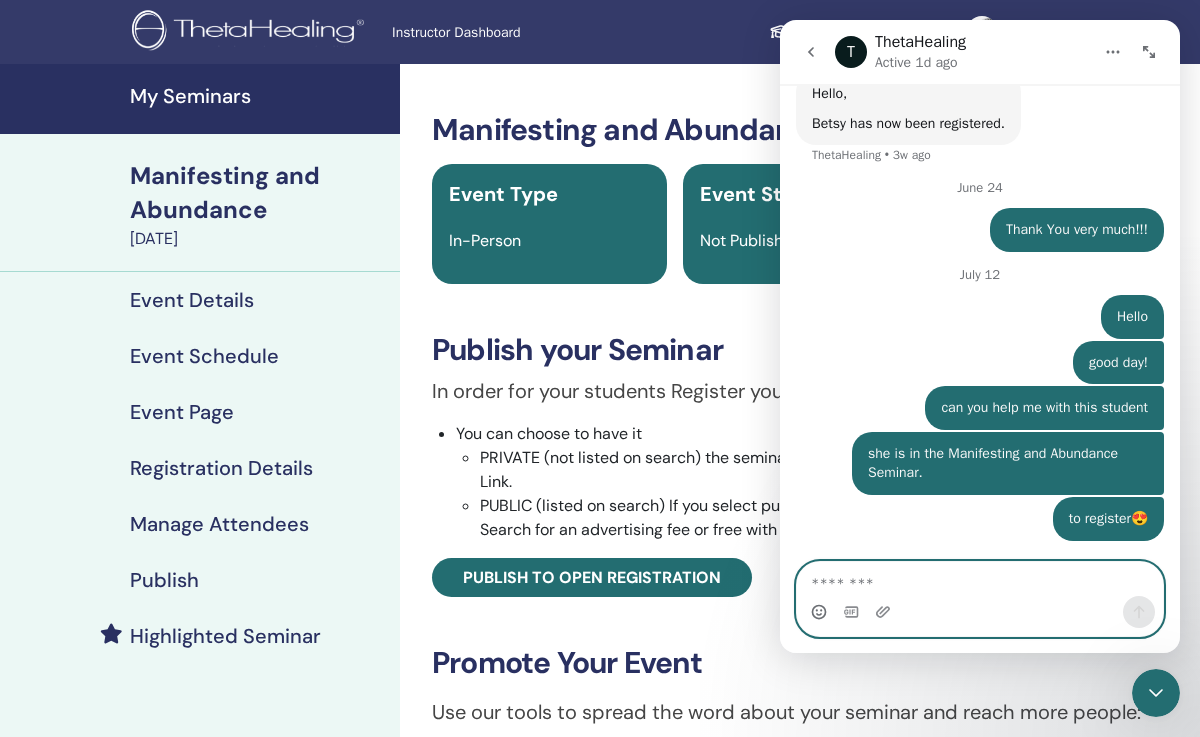 click at bounding box center (980, 579) 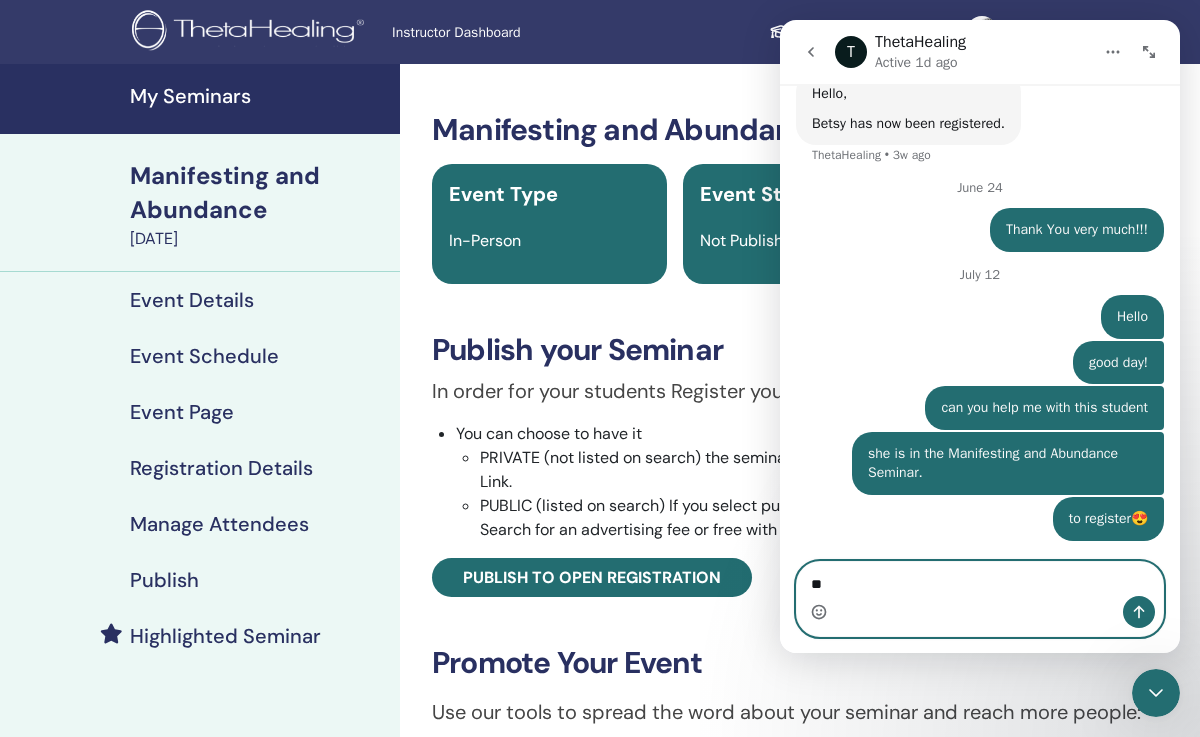 type on "*" 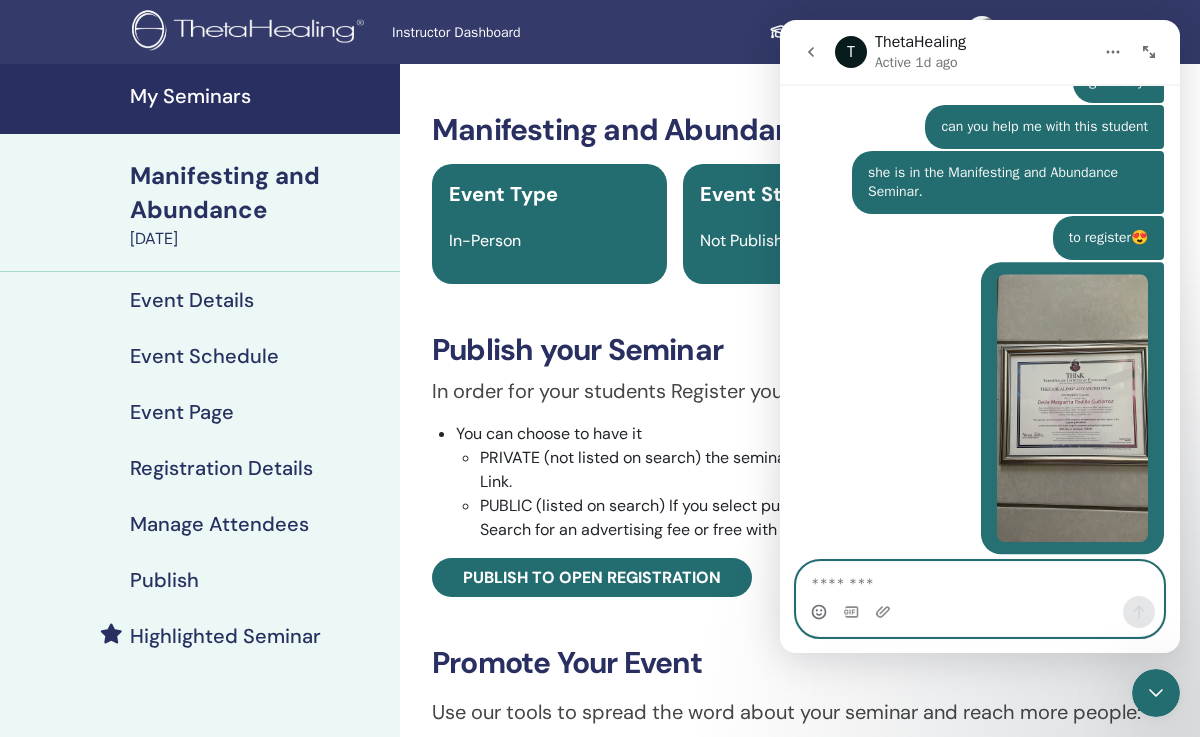 scroll, scrollTop: 1983, scrollLeft: 0, axis: vertical 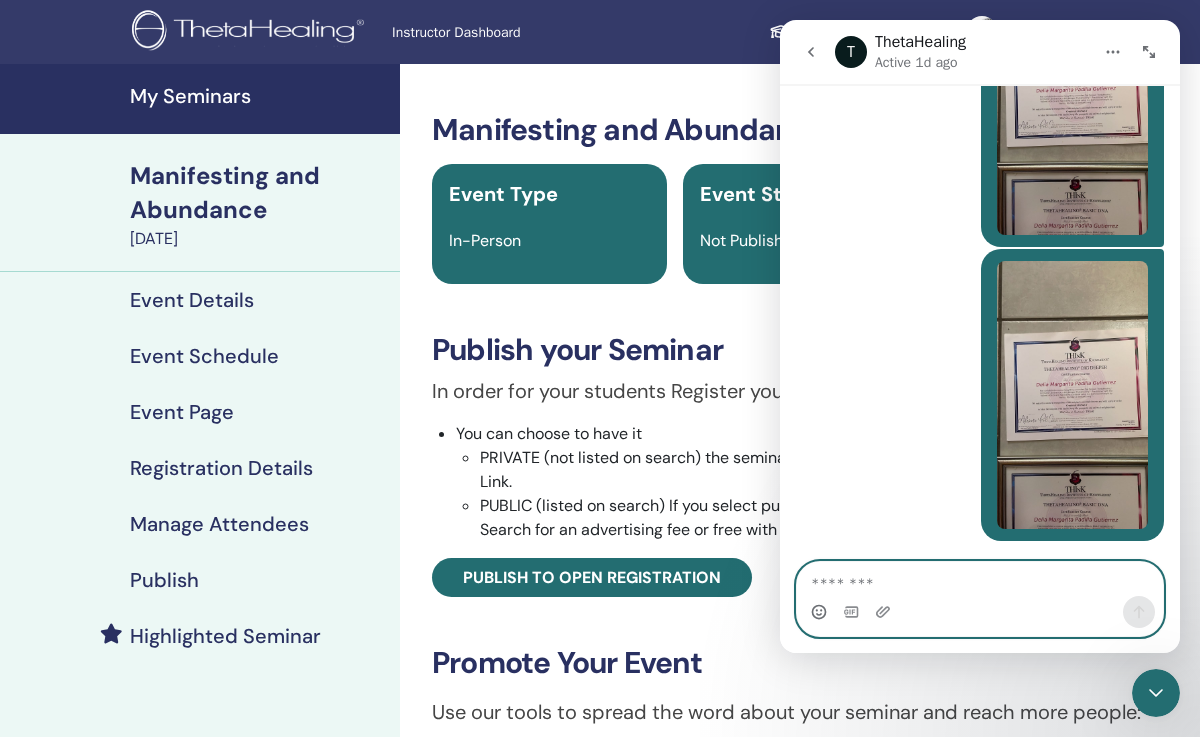 click at bounding box center (980, 579) 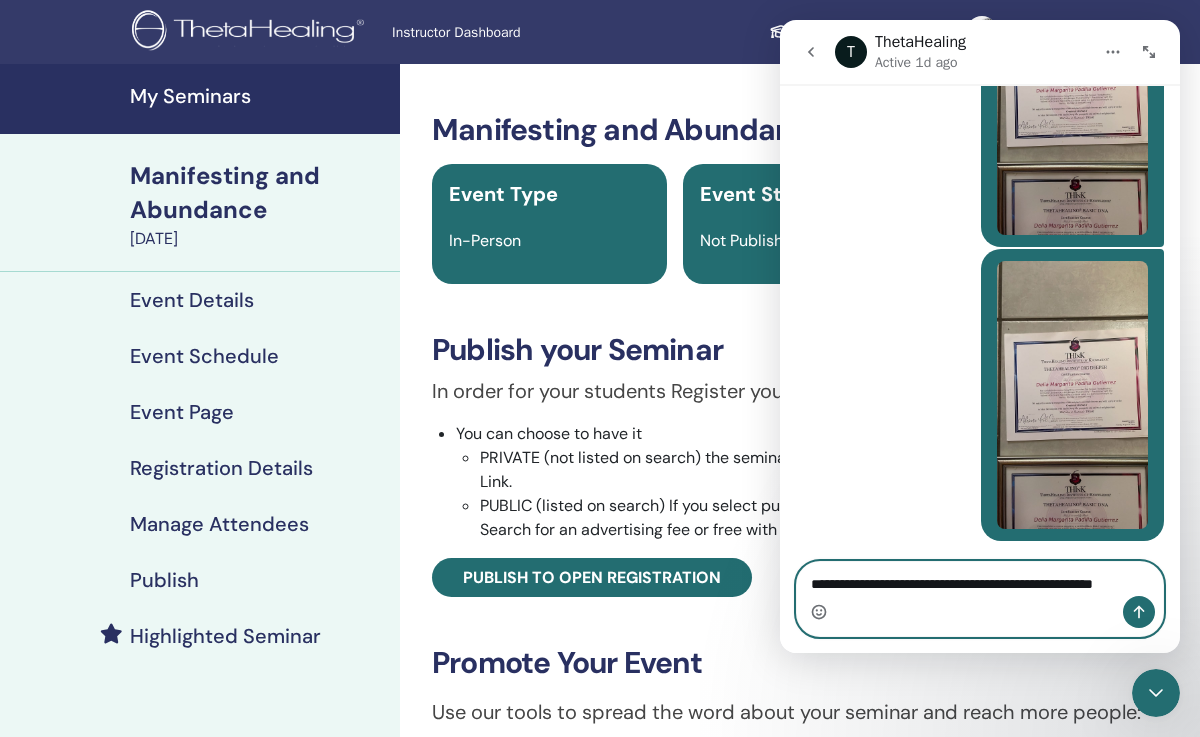 scroll, scrollTop: 2591, scrollLeft: 0, axis: vertical 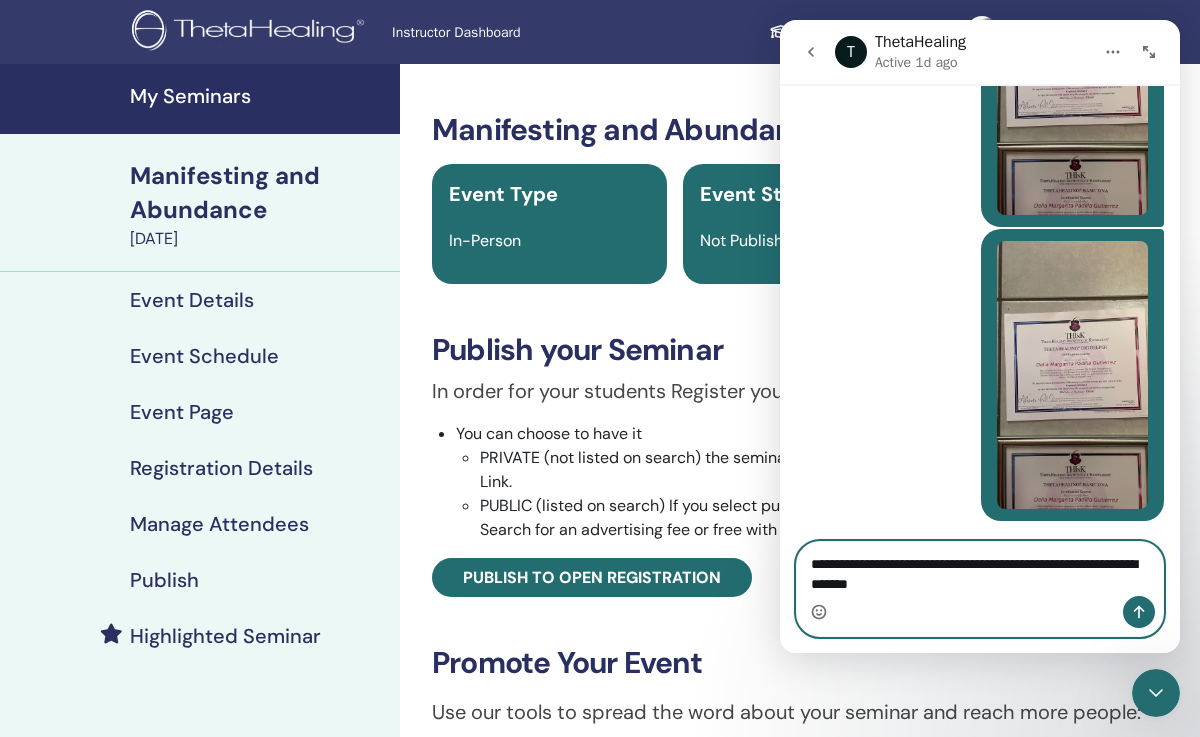 type on "**********" 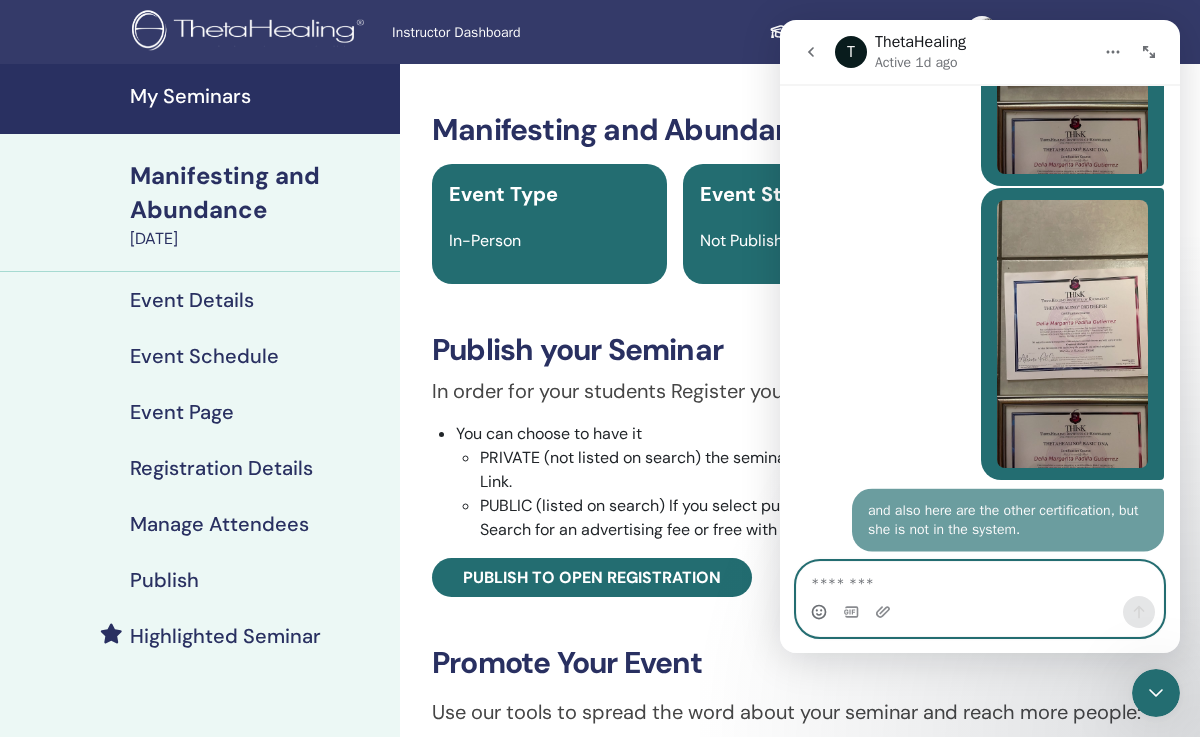 scroll, scrollTop: 2636, scrollLeft: 0, axis: vertical 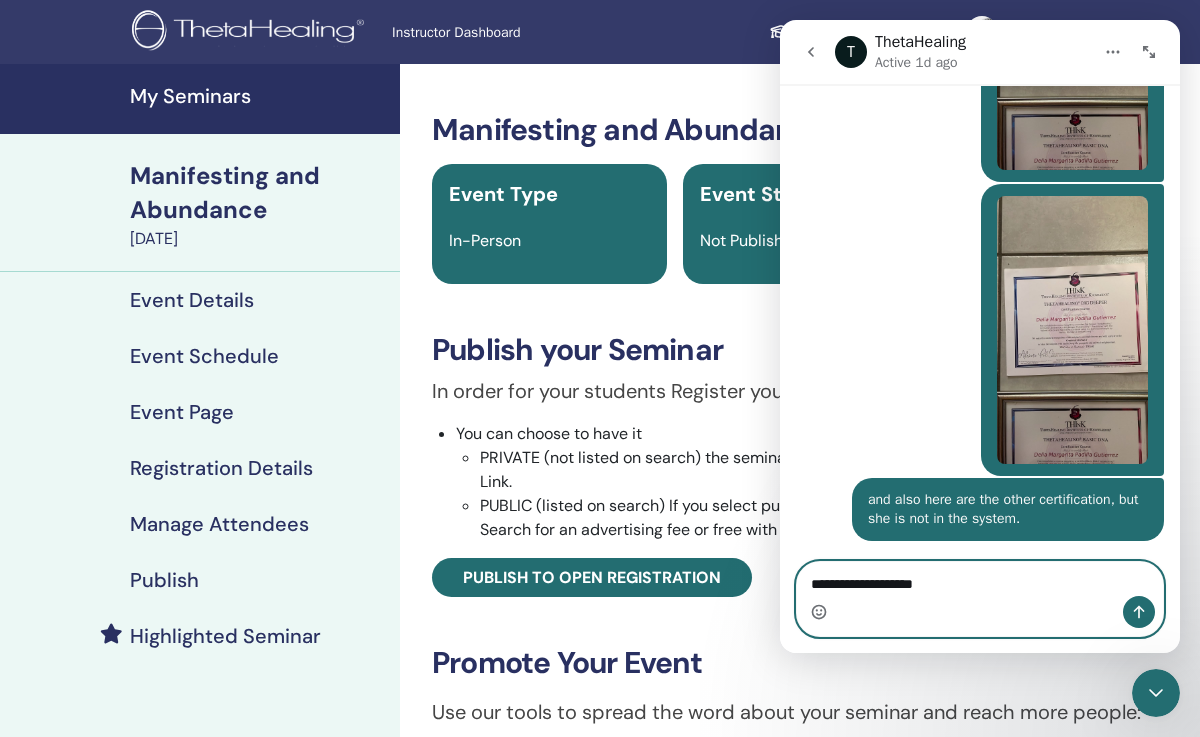 paste on "**********" 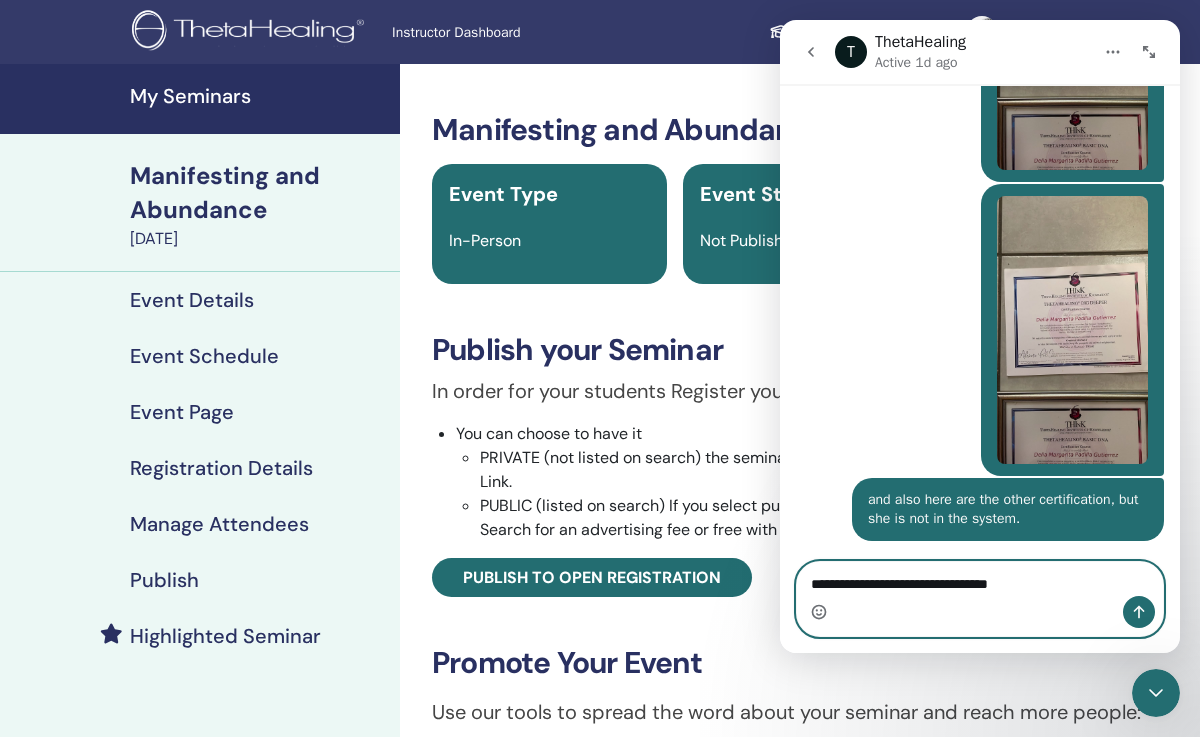 scroll, scrollTop: 2656, scrollLeft: 0, axis: vertical 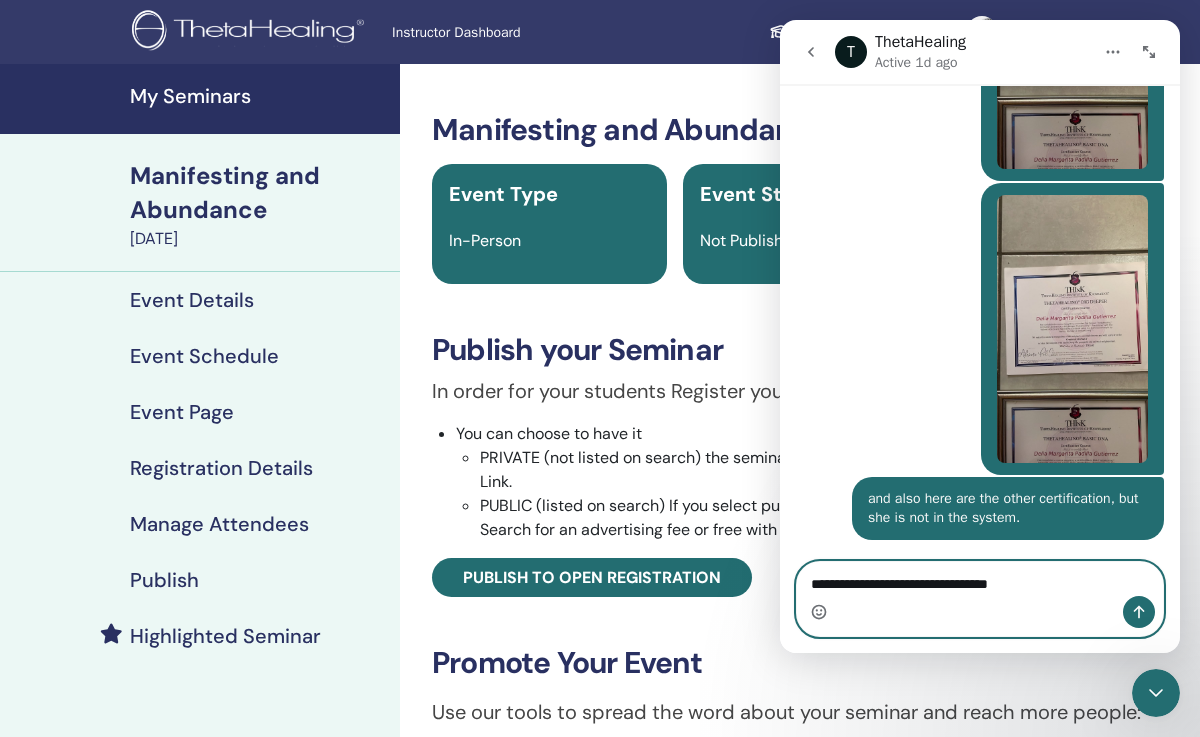 type on "**********" 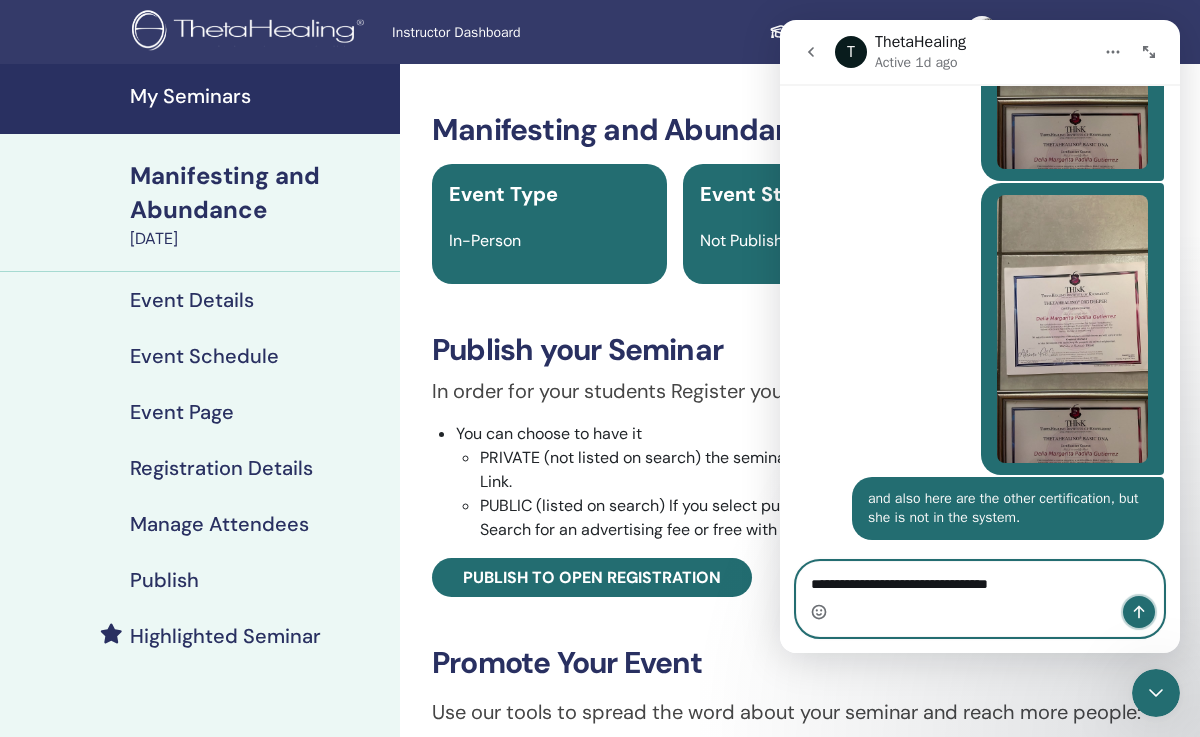 click 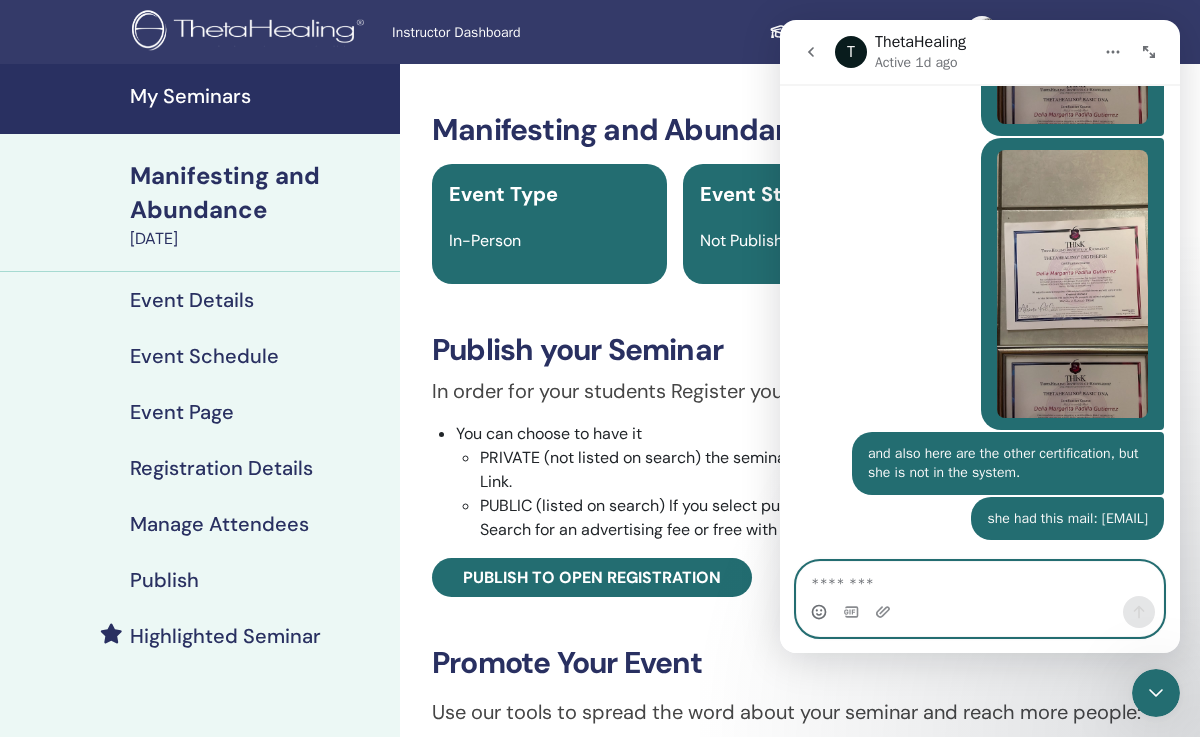 click at bounding box center (980, 579) 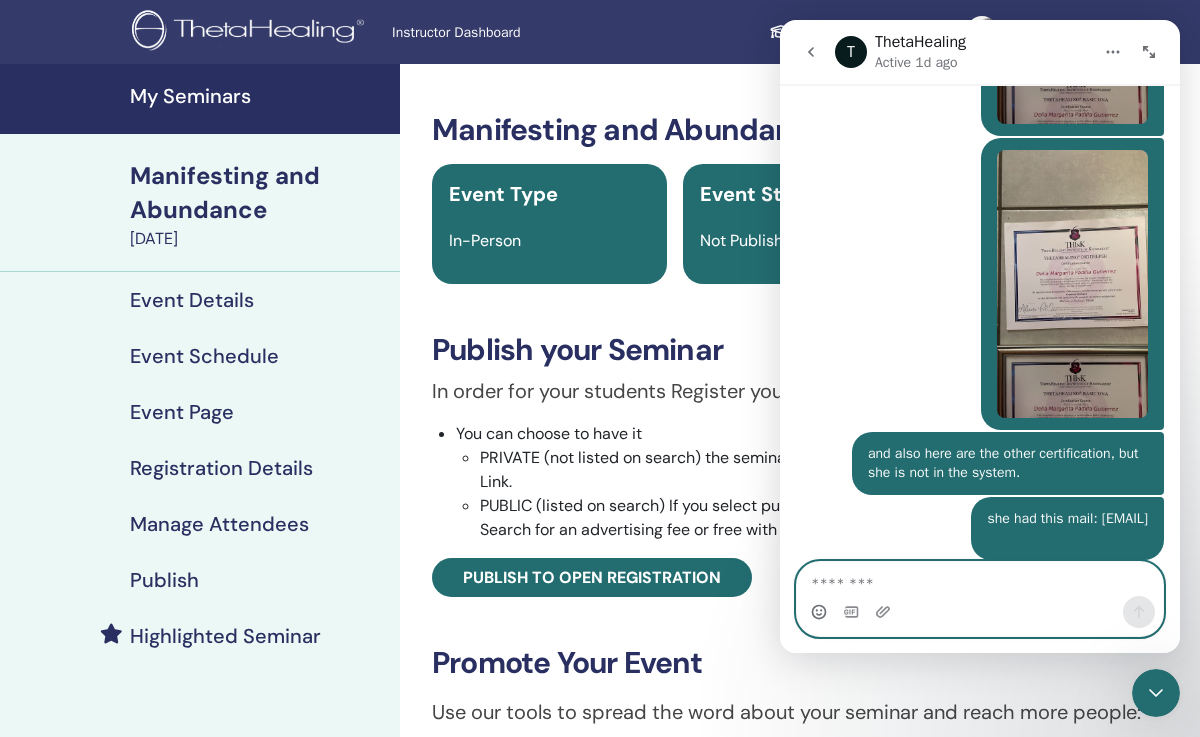 scroll, scrollTop: 2702, scrollLeft: 0, axis: vertical 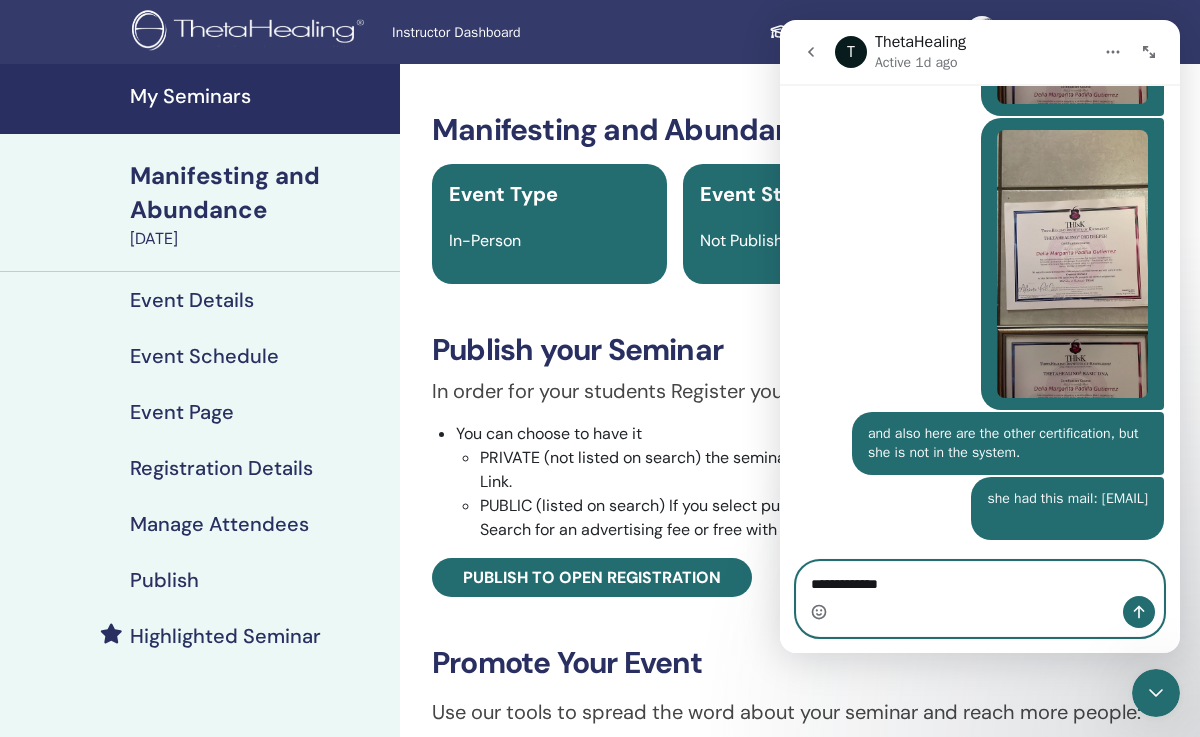 type on "**********" 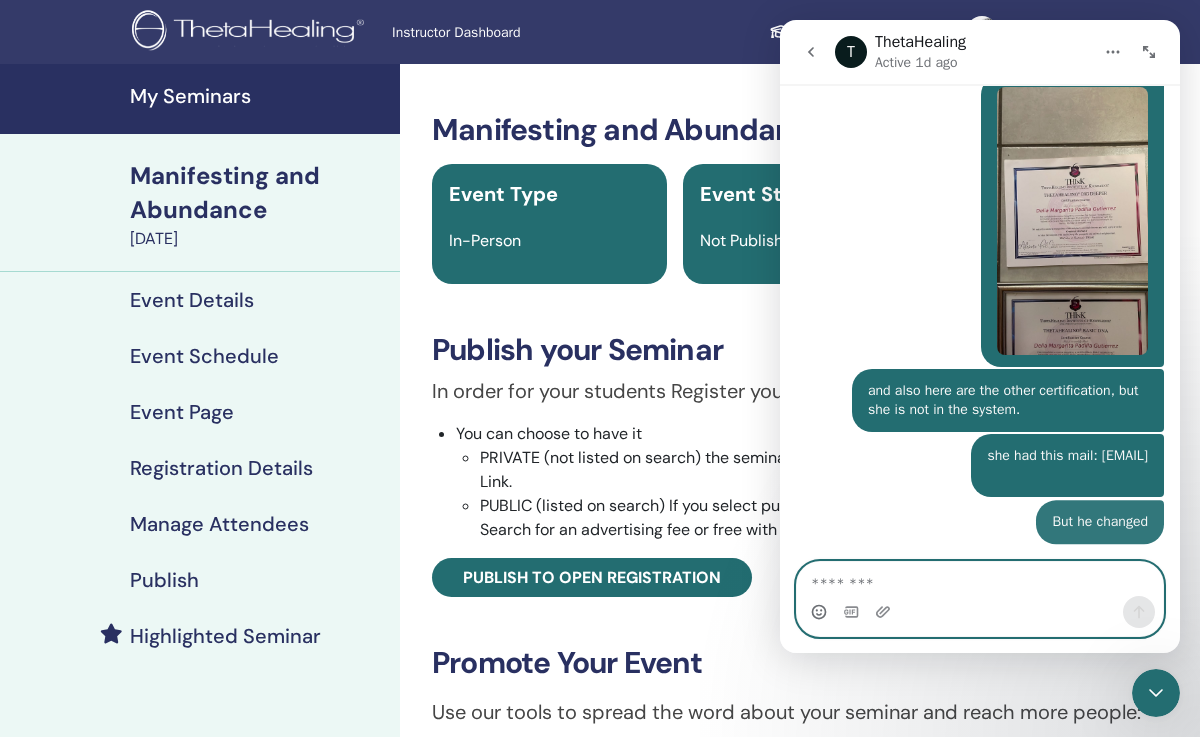 scroll, scrollTop: 2747, scrollLeft: 0, axis: vertical 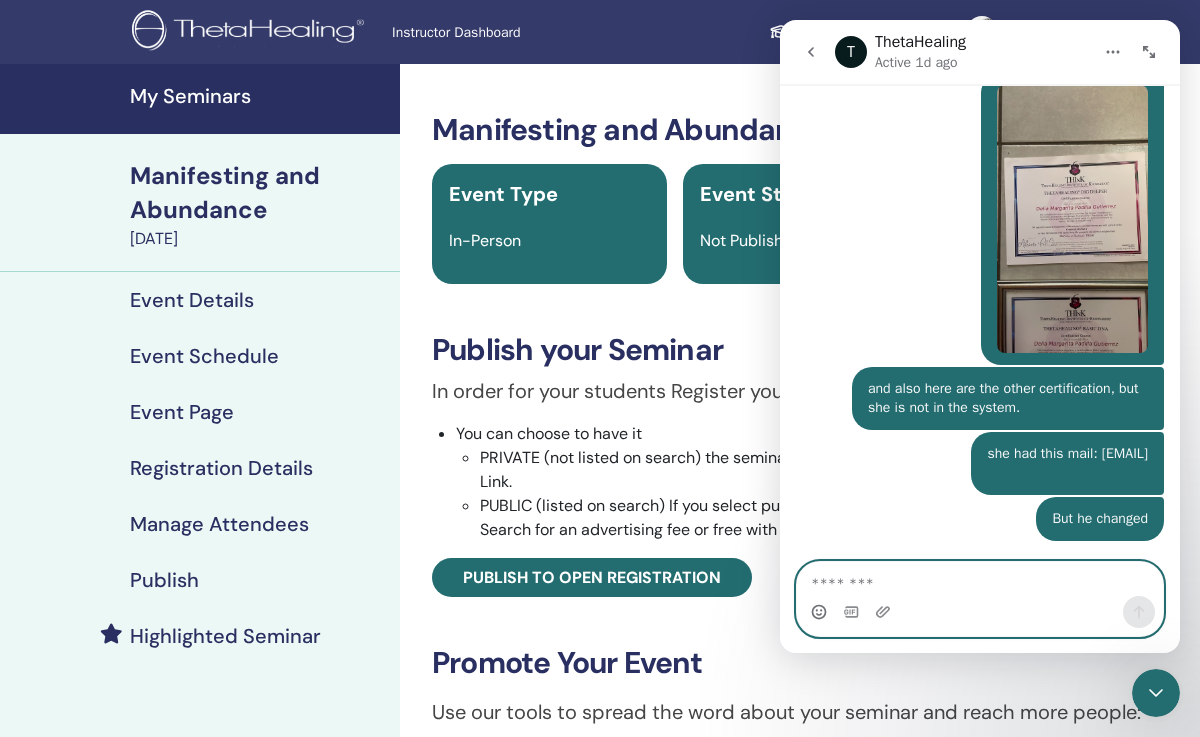 paste on "**********" 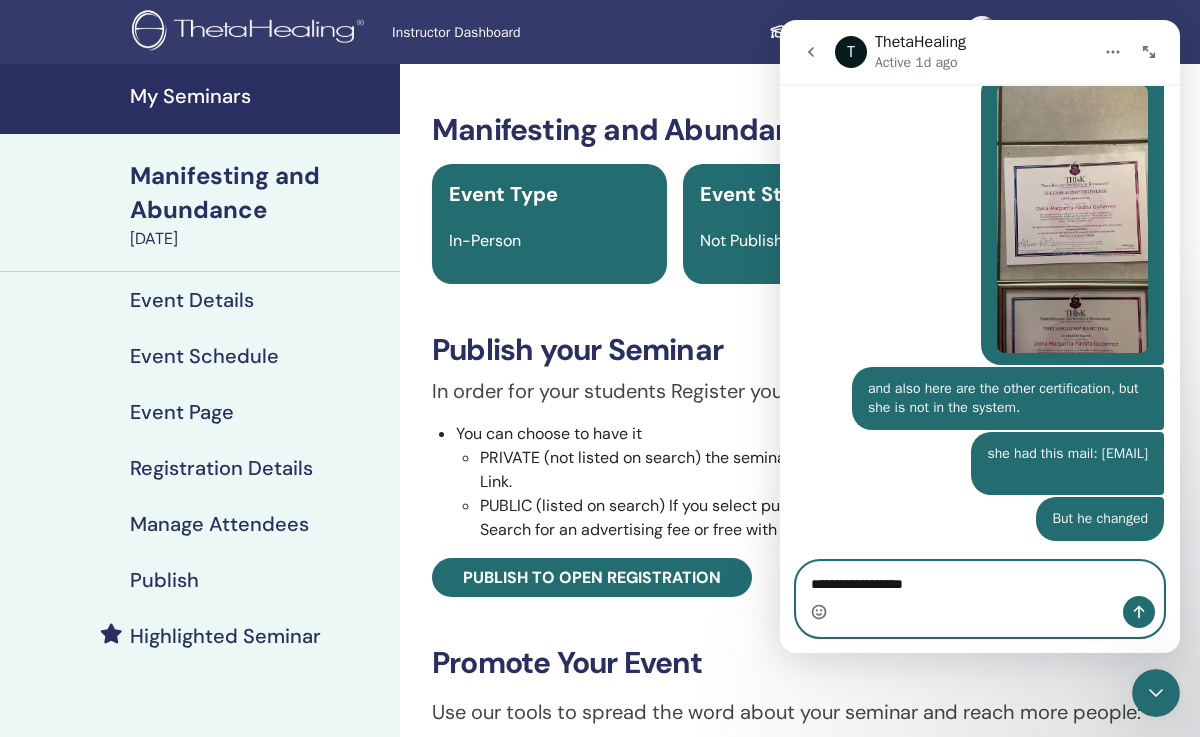 type on "**********" 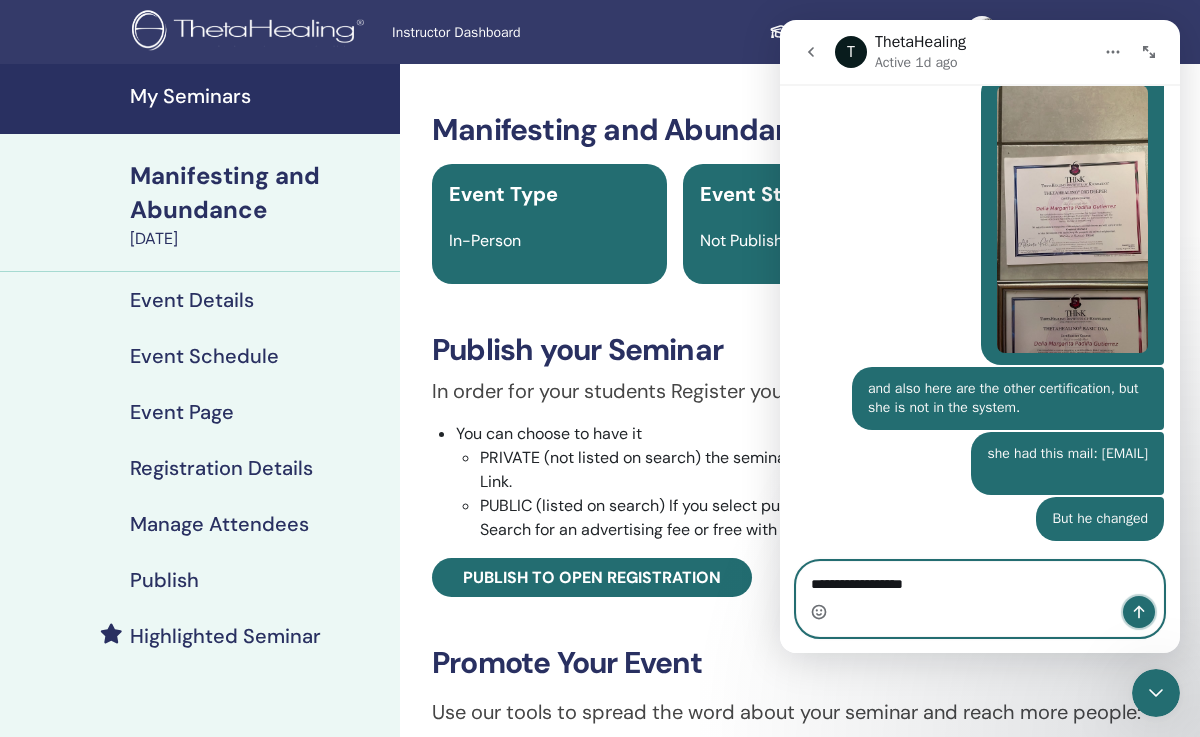 click at bounding box center (1139, 612) 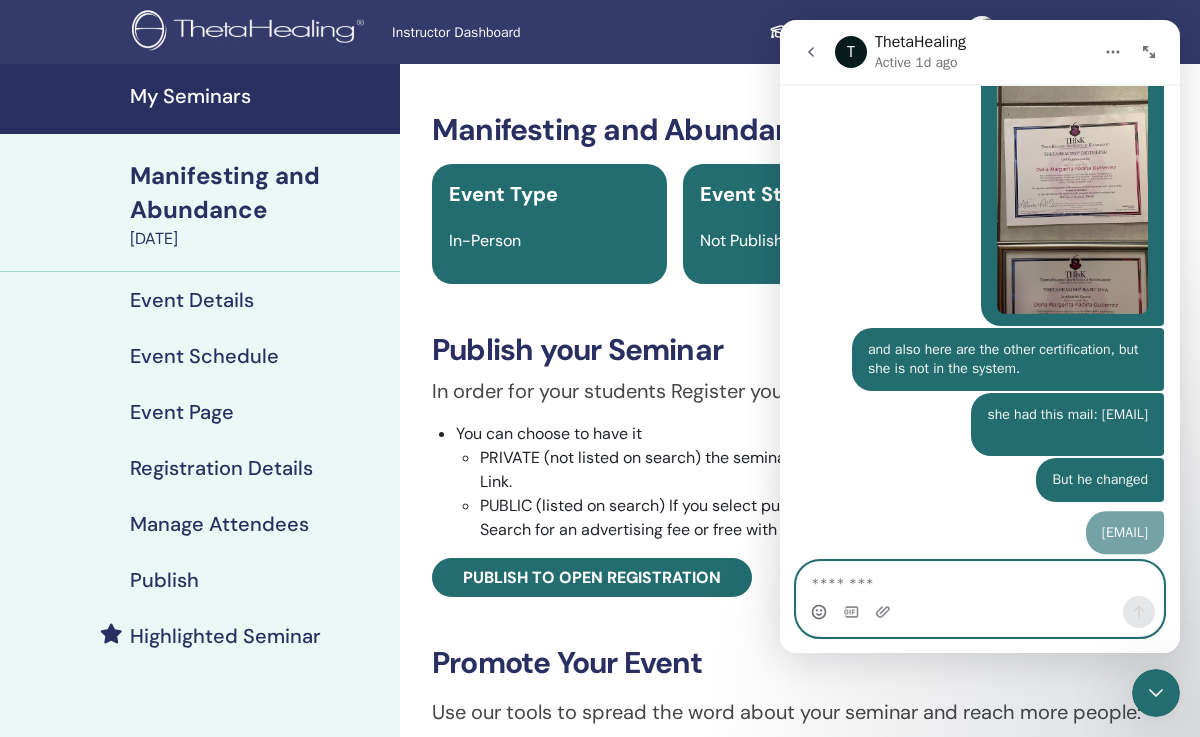 scroll, scrollTop: 2793, scrollLeft: 0, axis: vertical 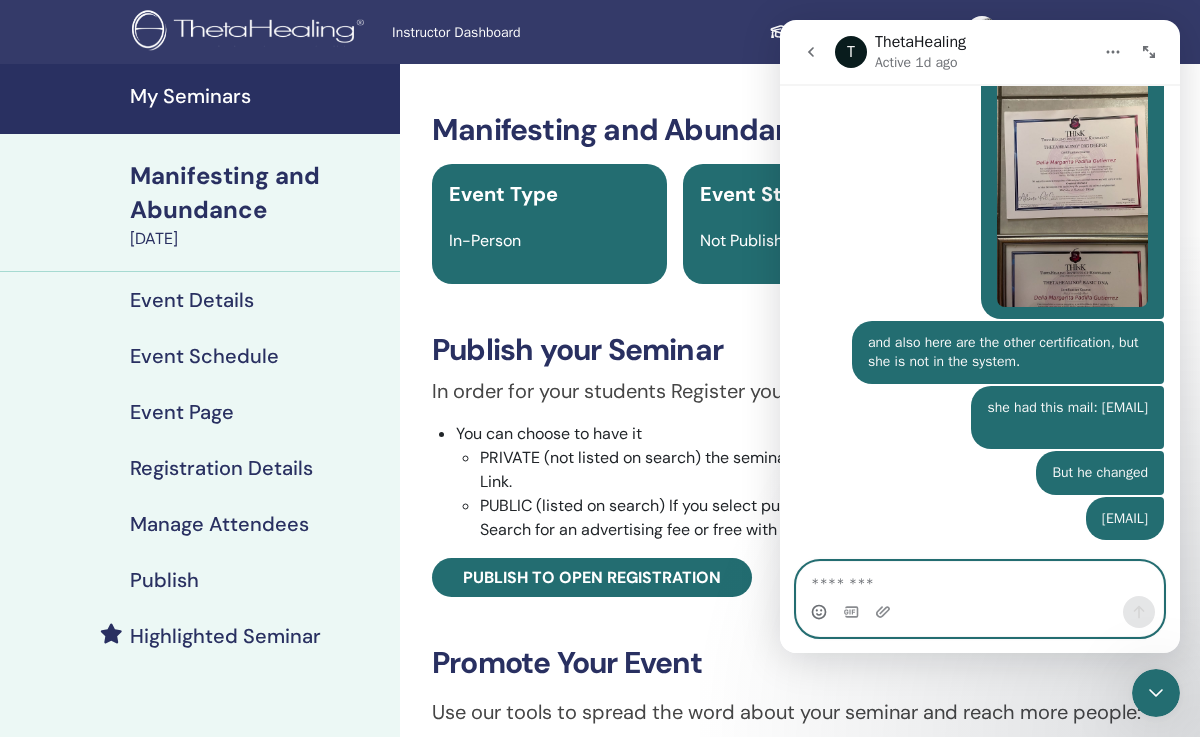 click at bounding box center [980, 579] 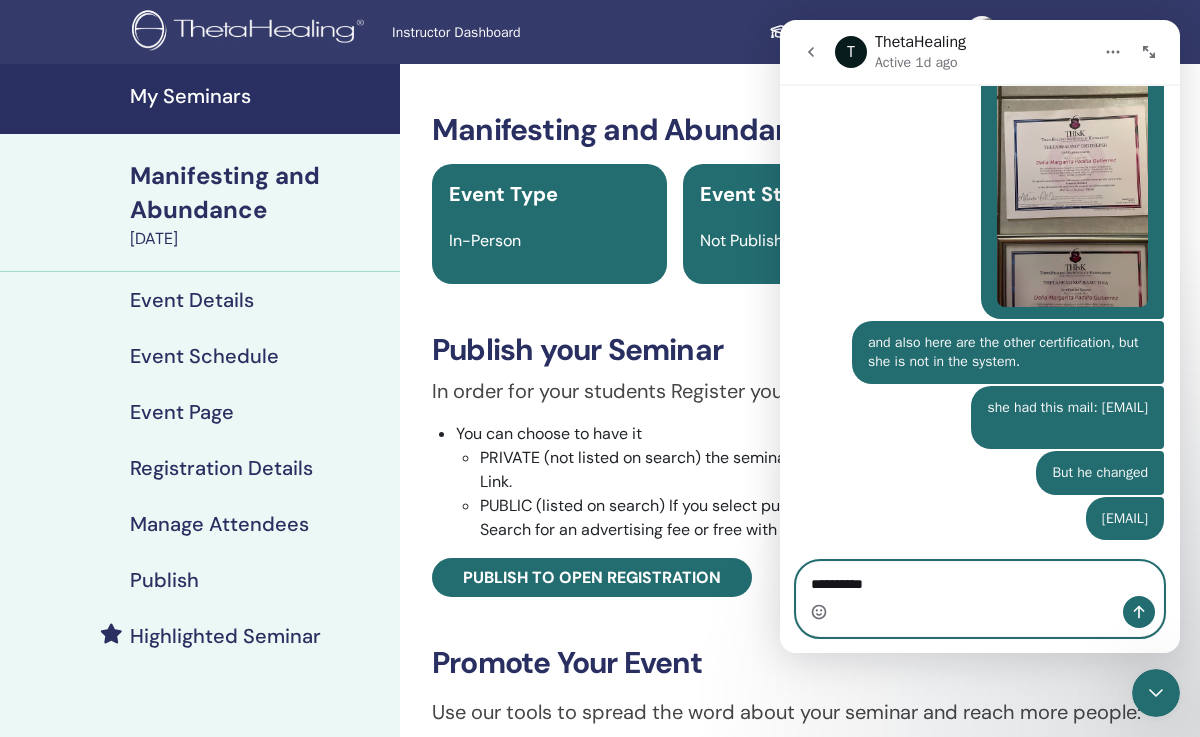type on "**********" 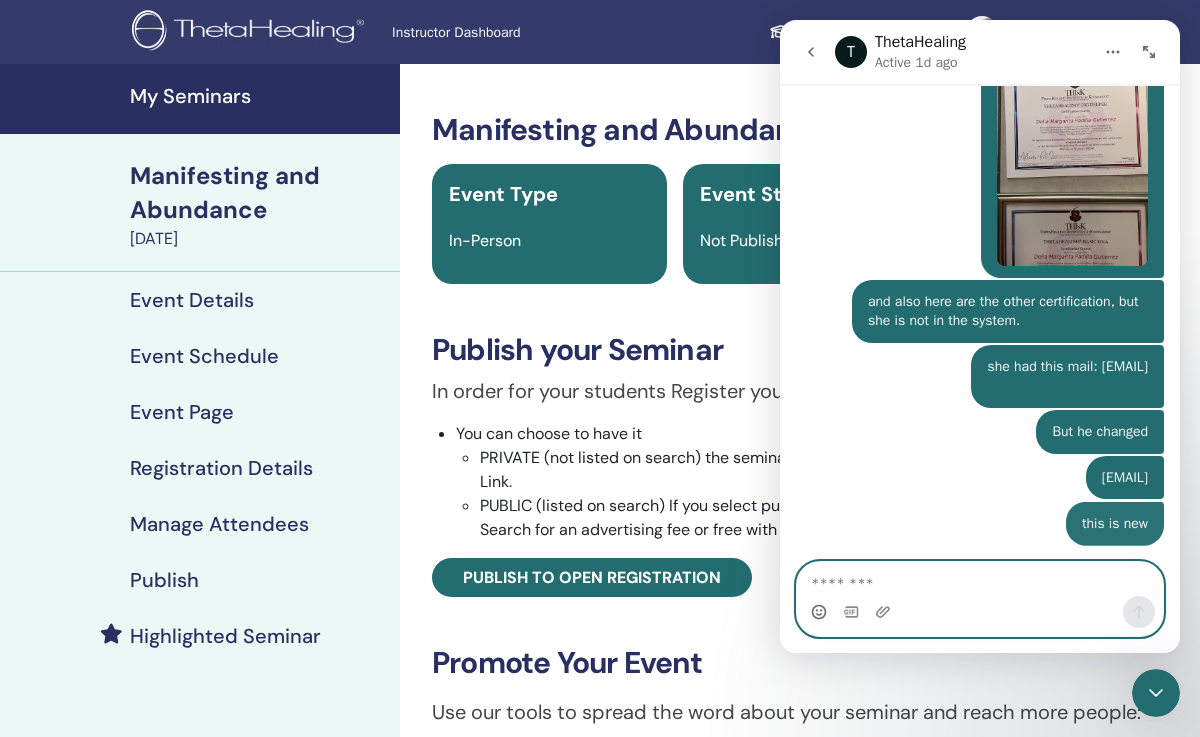 scroll, scrollTop: 2838, scrollLeft: 0, axis: vertical 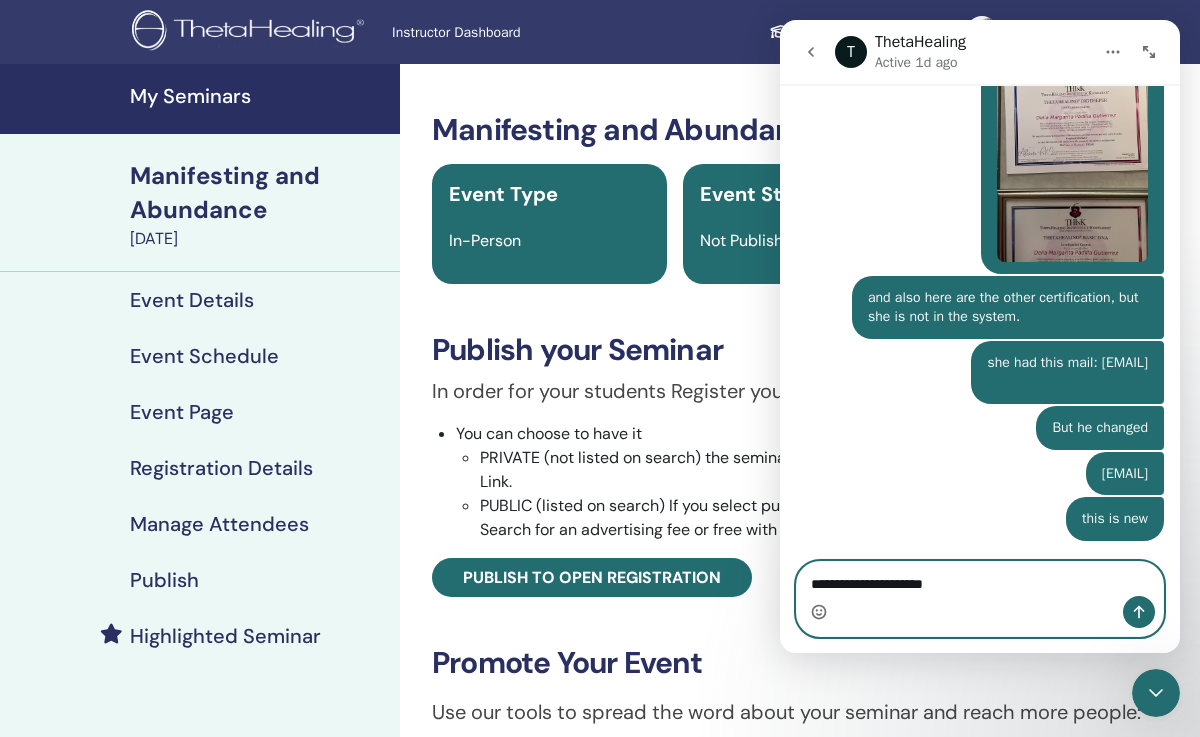 type on "**********" 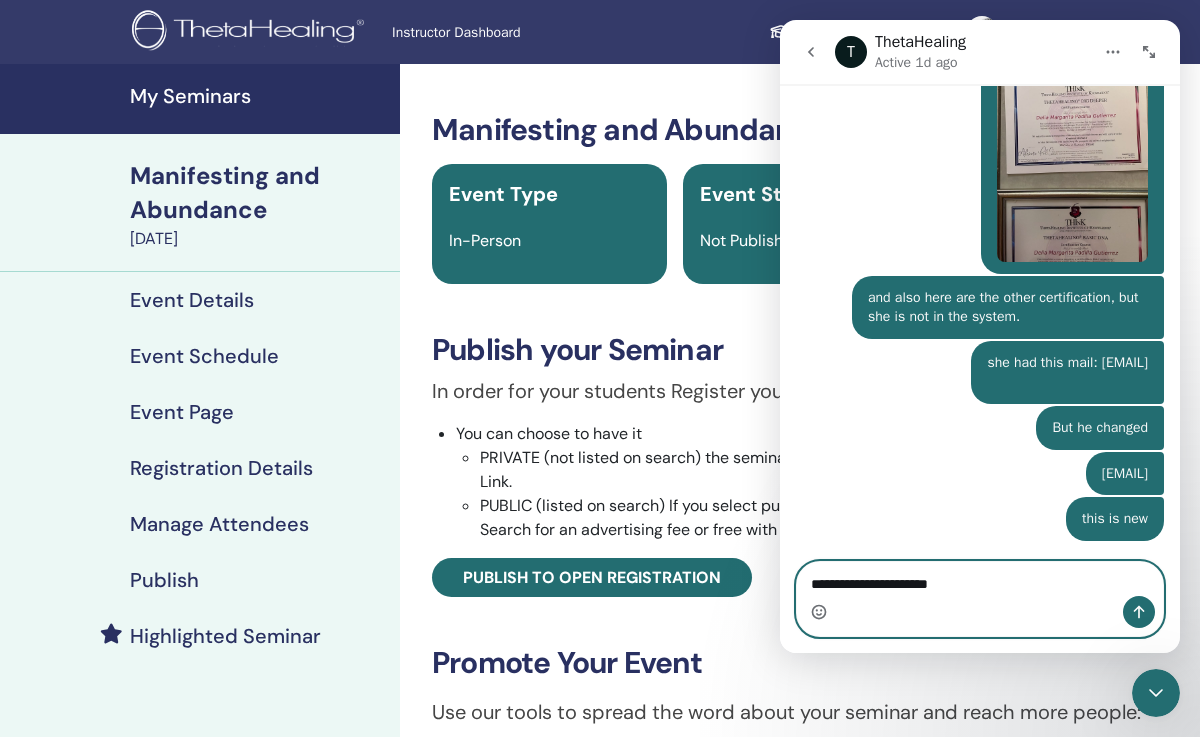 type 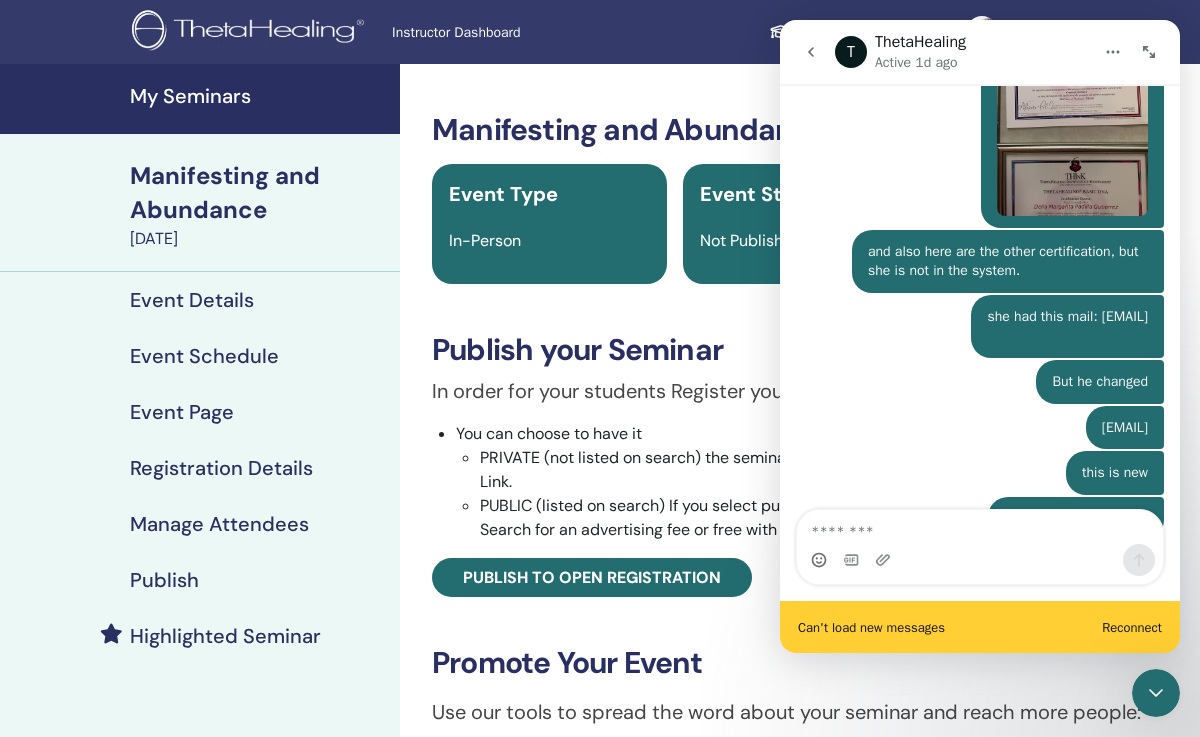 scroll, scrollTop: 2936, scrollLeft: 0, axis: vertical 